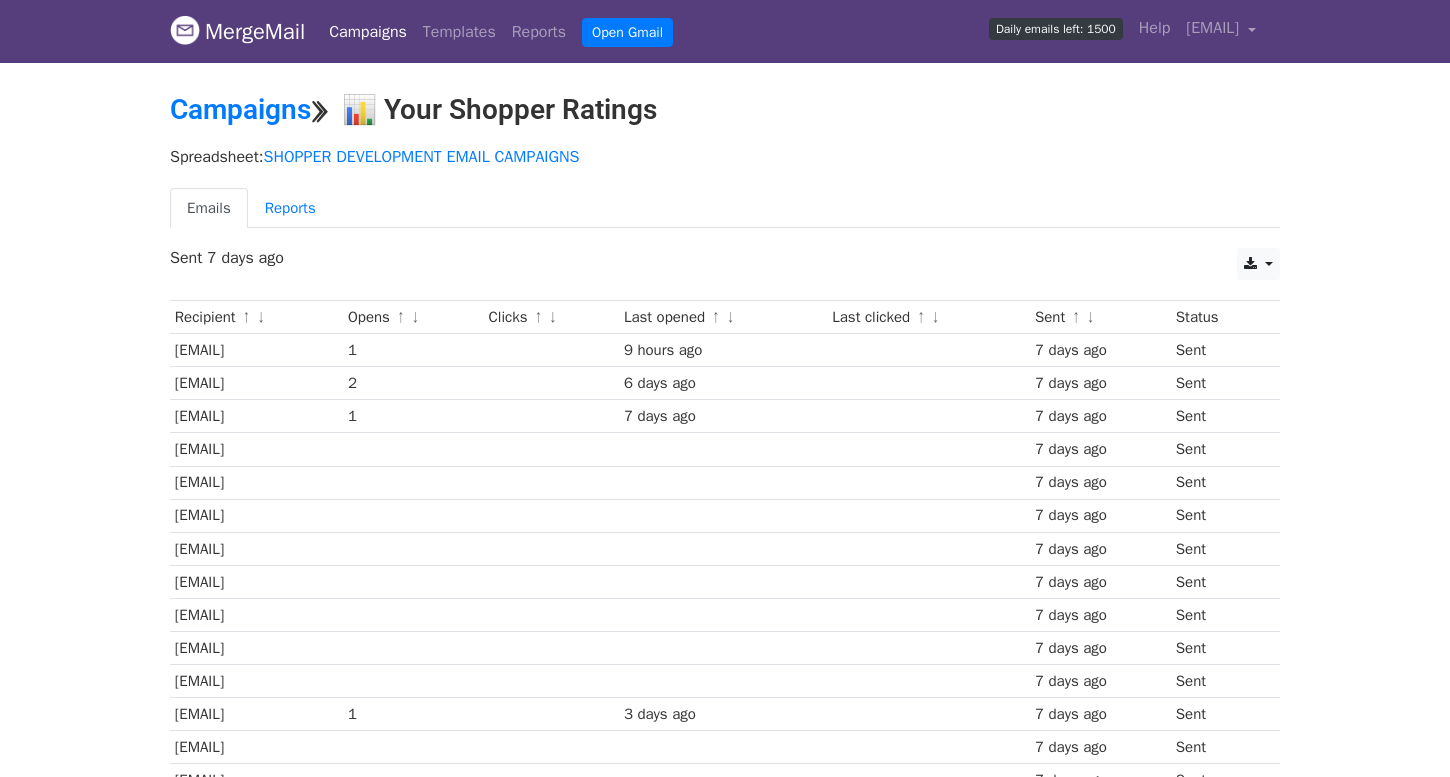 scroll, scrollTop: 0, scrollLeft: 0, axis: both 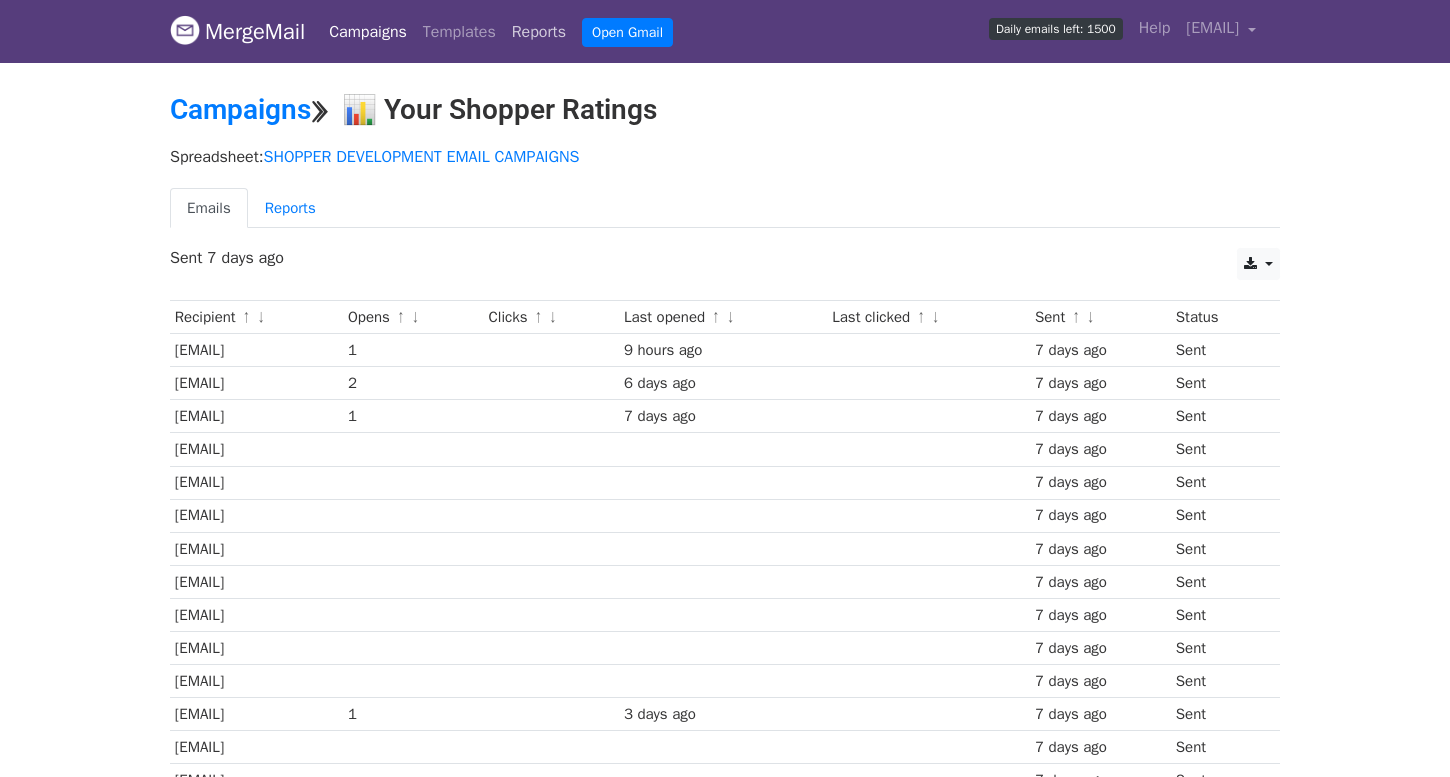 click on "Reports" at bounding box center (539, 32) 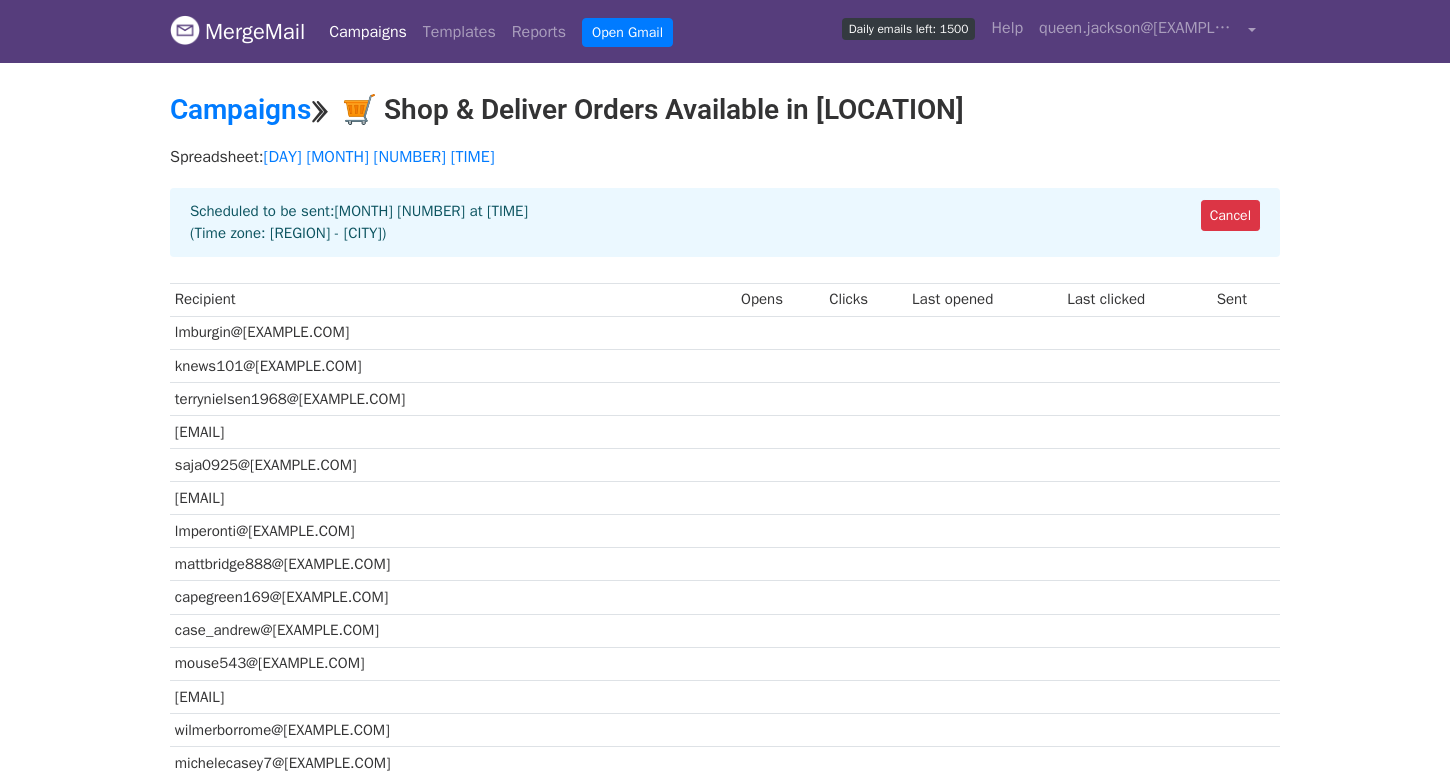 scroll, scrollTop: 0, scrollLeft: 0, axis: both 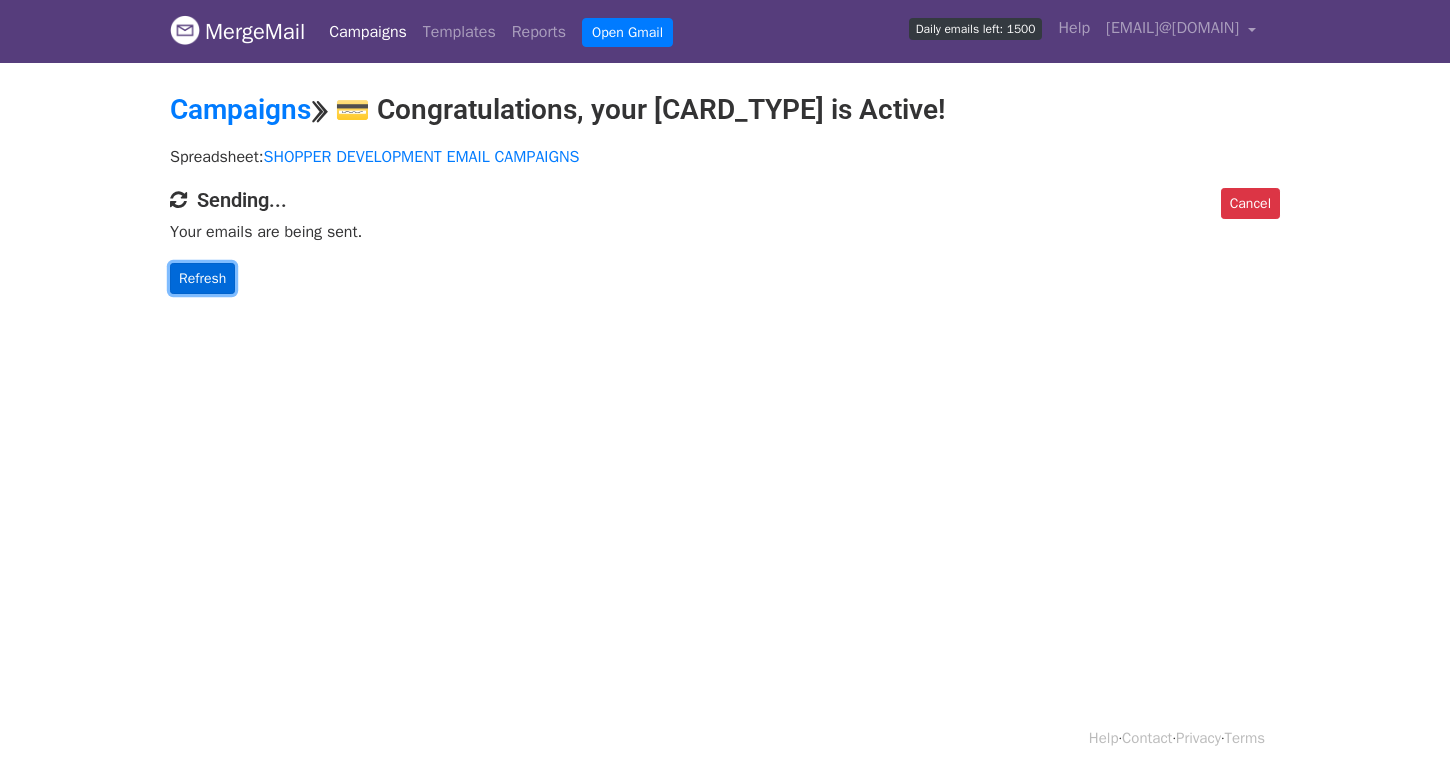 click on "Refresh" at bounding box center (202, 278) 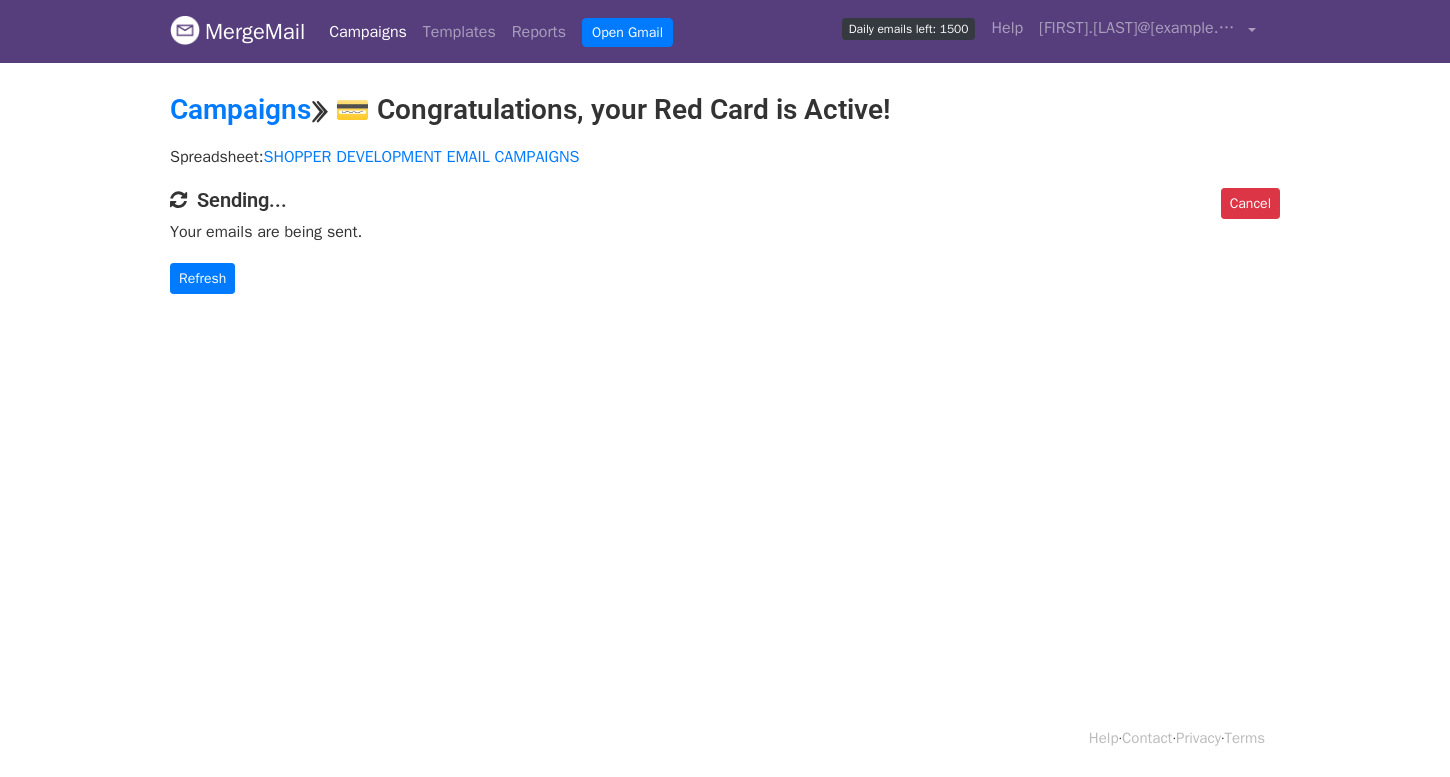 scroll, scrollTop: 0, scrollLeft: 0, axis: both 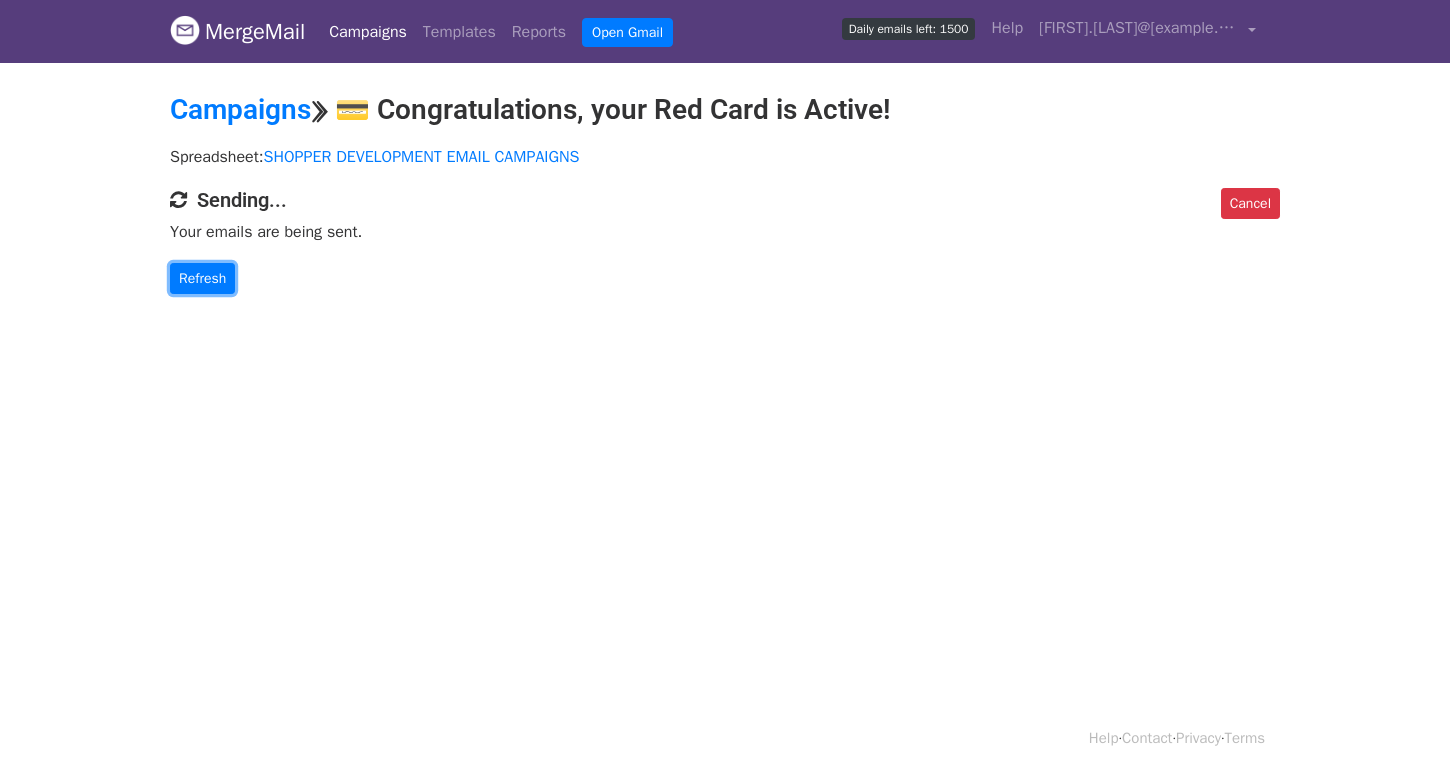 click on "Refresh" at bounding box center (202, 278) 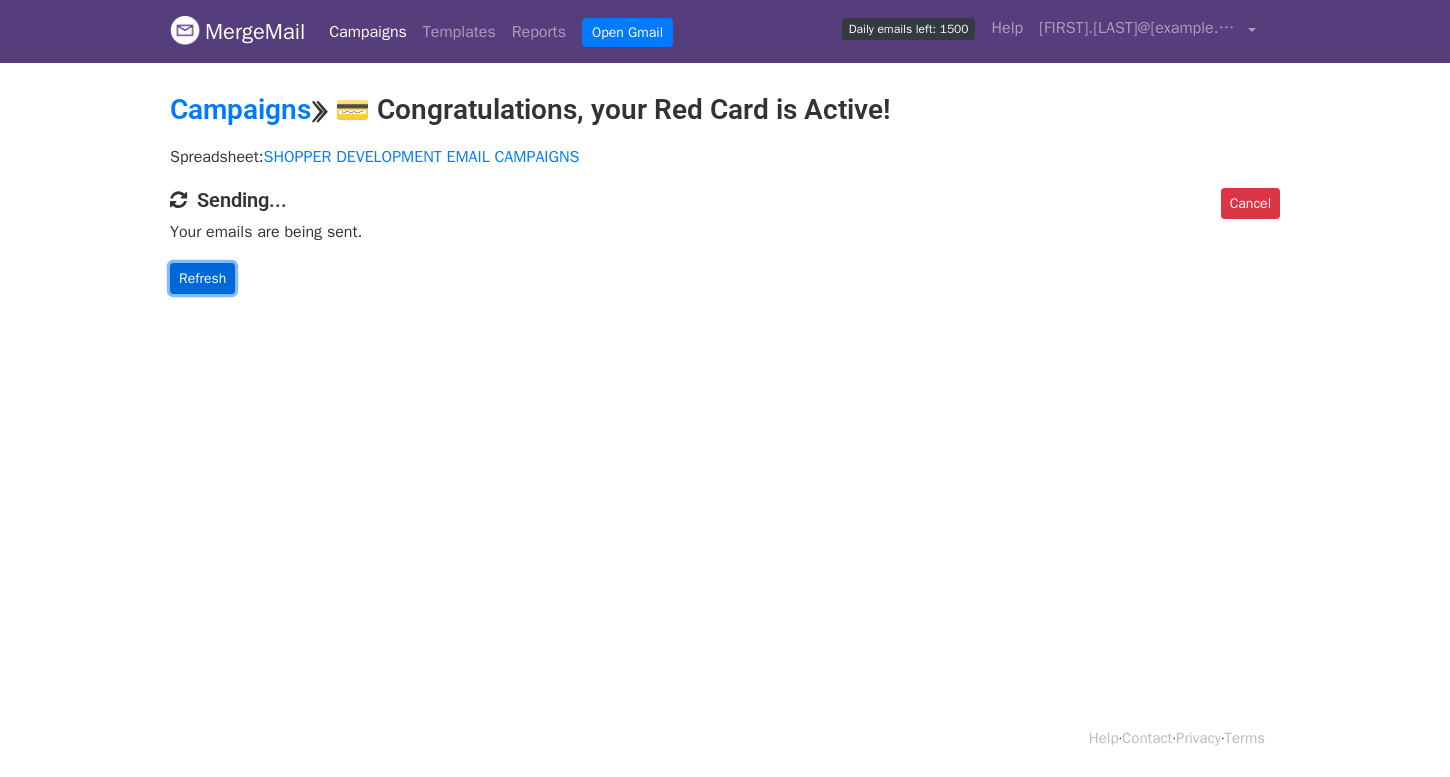 click on "Refresh" at bounding box center [202, 278] 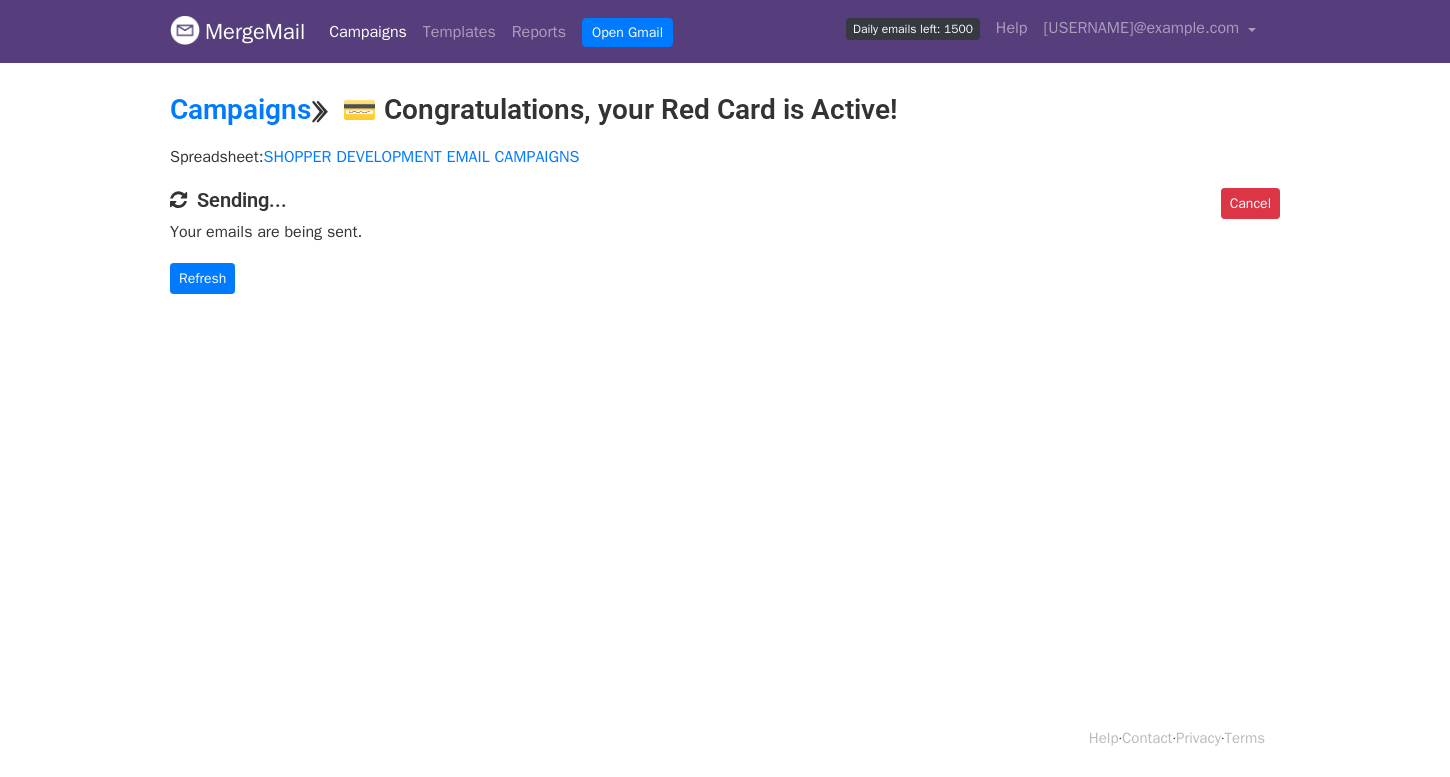 scroll, scrollTop: 0, scrollLeft: 0, axis: both 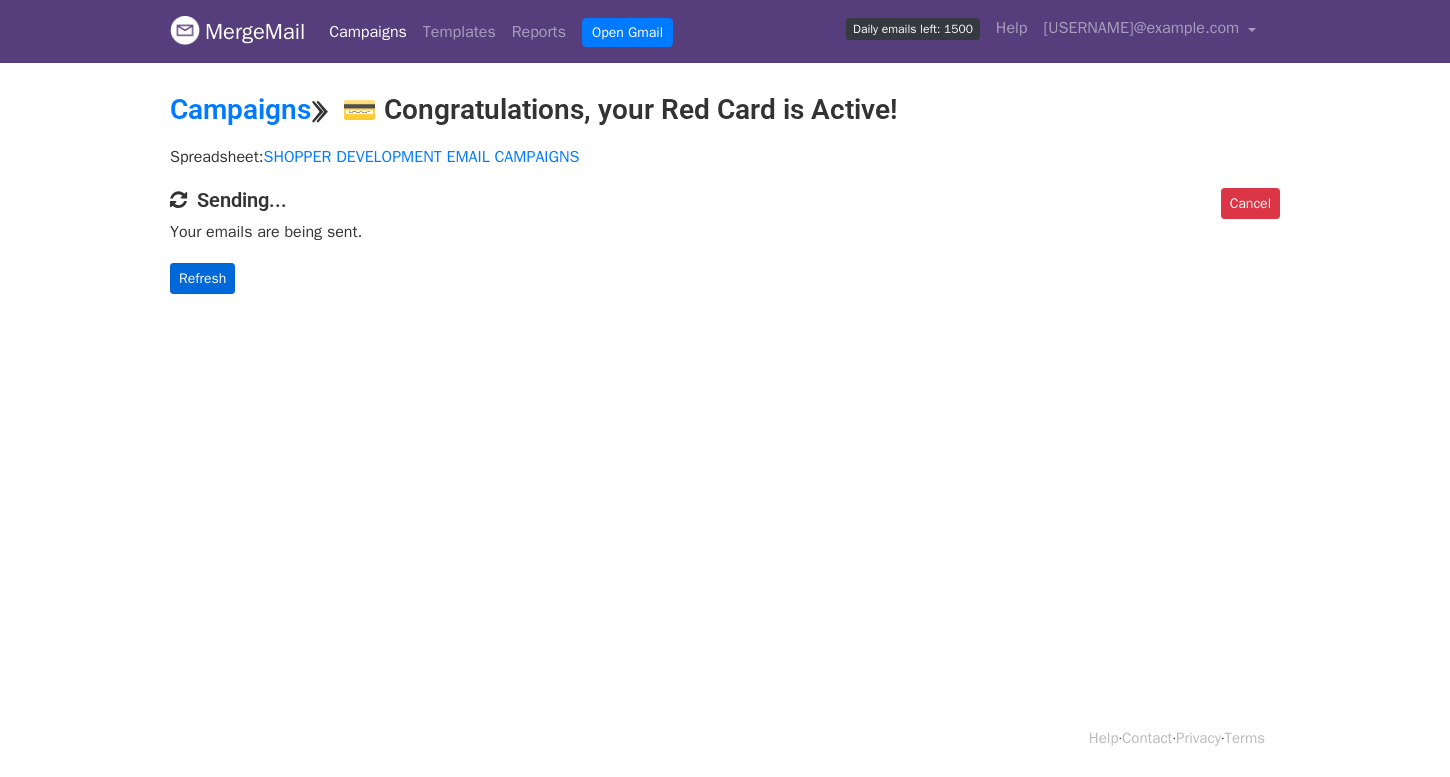 drag, startPoint x: 0, startPoint y: 0, endPoint x: 203, endPoint y: 288, distance: 352.35352 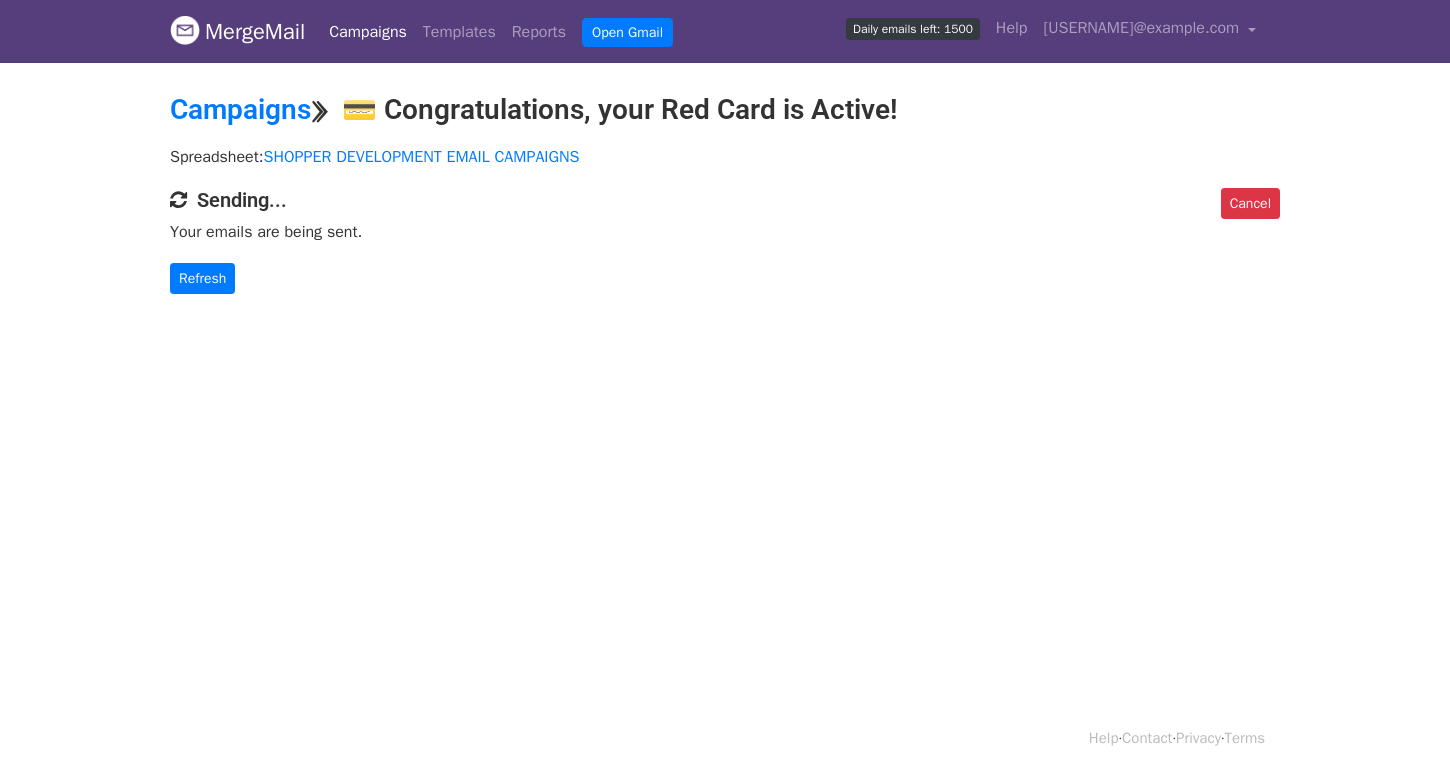 scroll, scrollTop: 0, scrollLeft: 0, axis: both 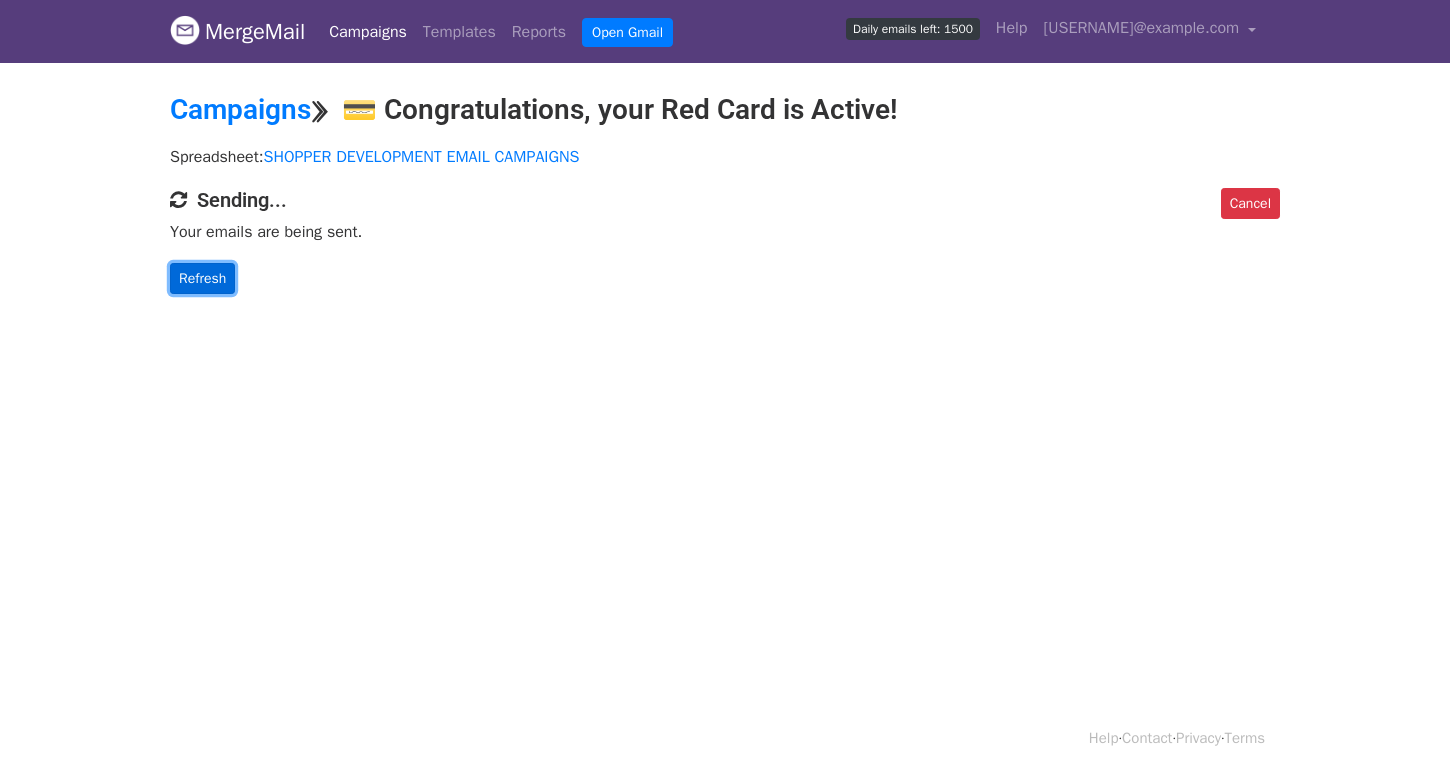 click on "Refresh" at bounding box center (202, 278) 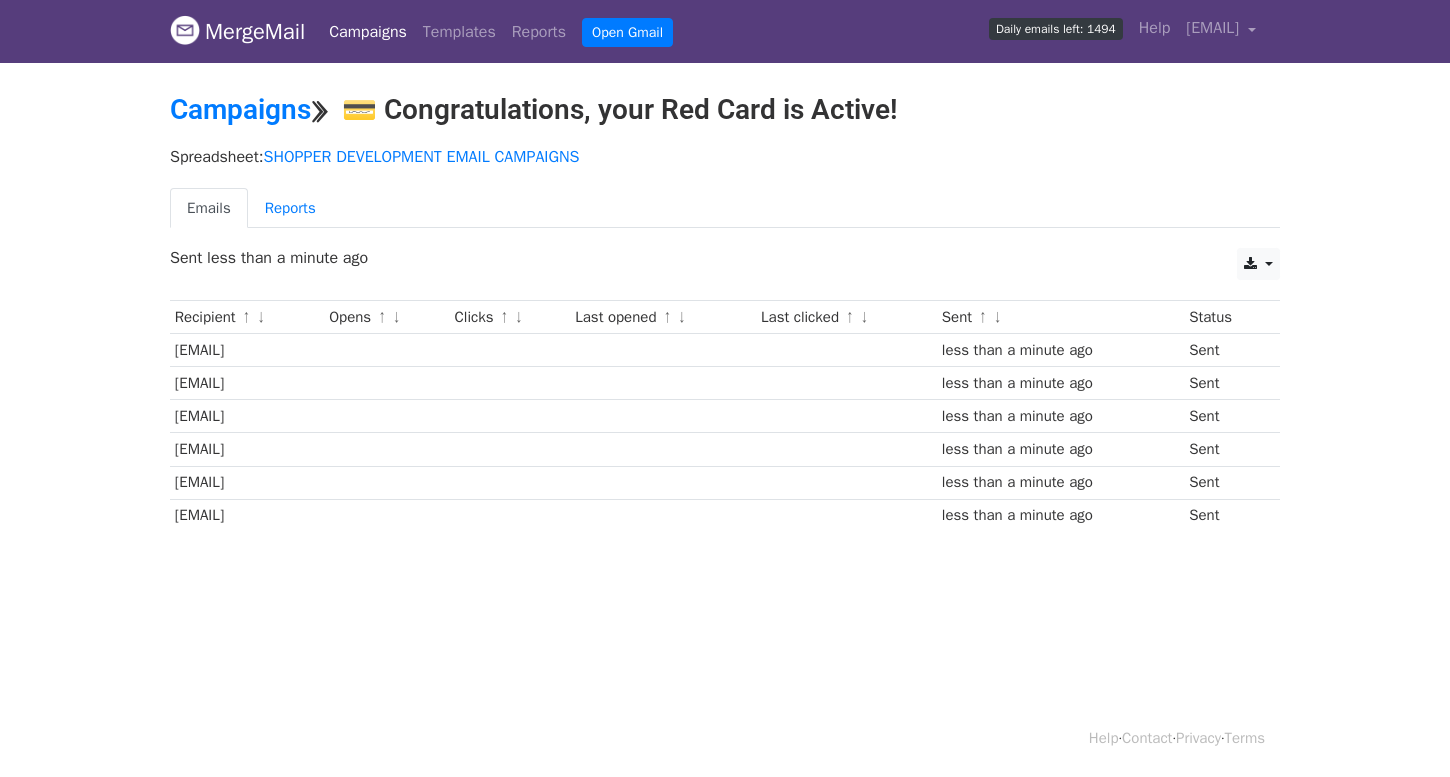 scroll, scrollTop: 0, scrollLeft: 0, axis: both 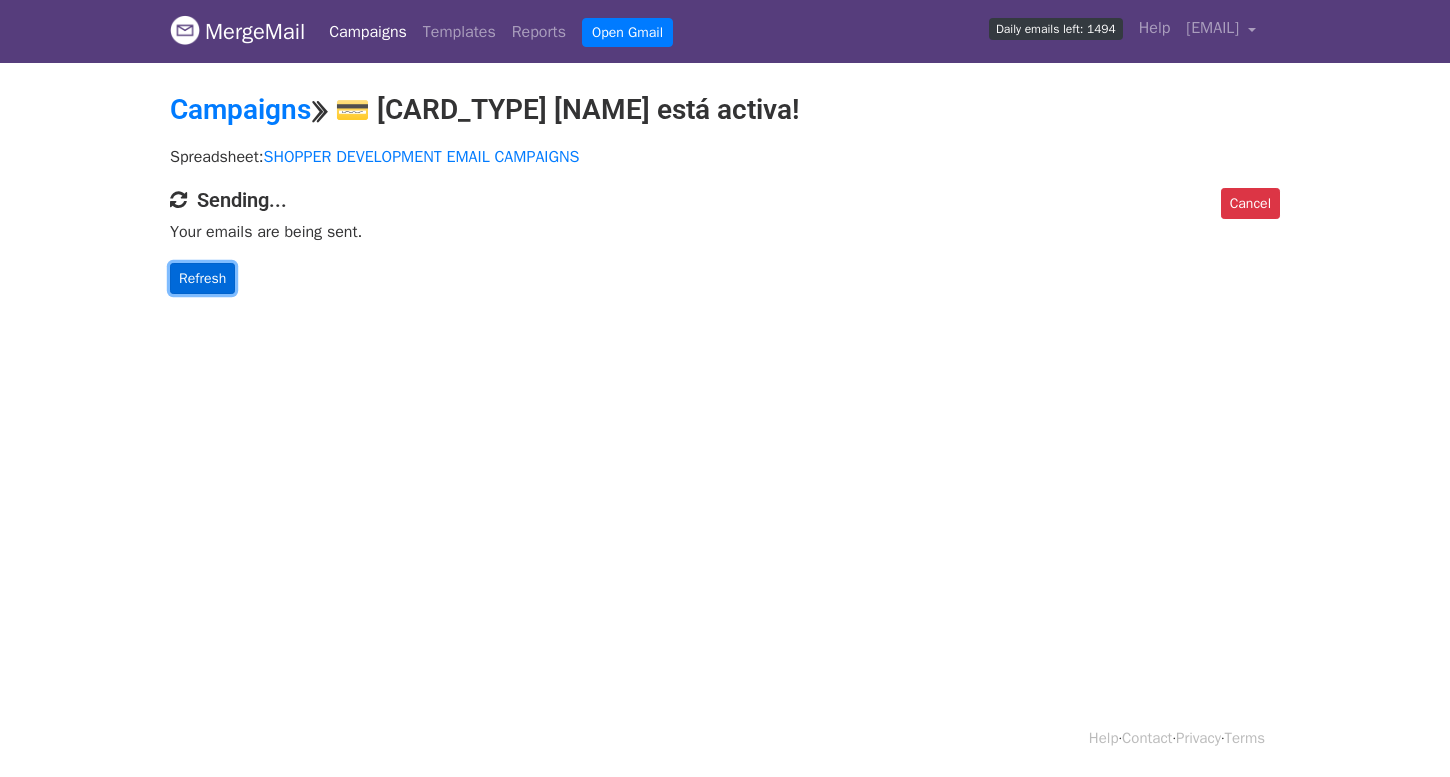 click on "Refresh" at bounding box center [202, 278] 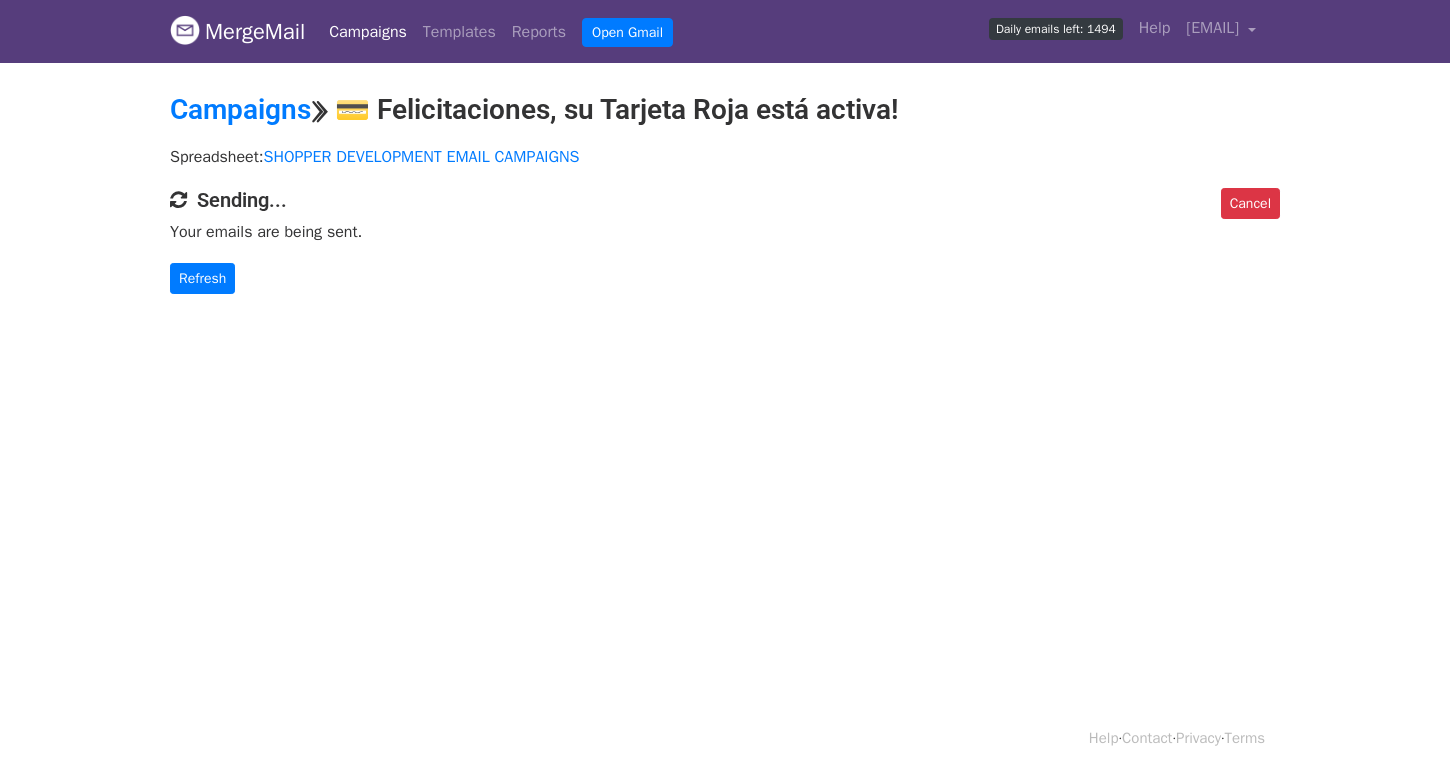 scroll, scrollTop: 0, scrollLeft: 0, axis: both 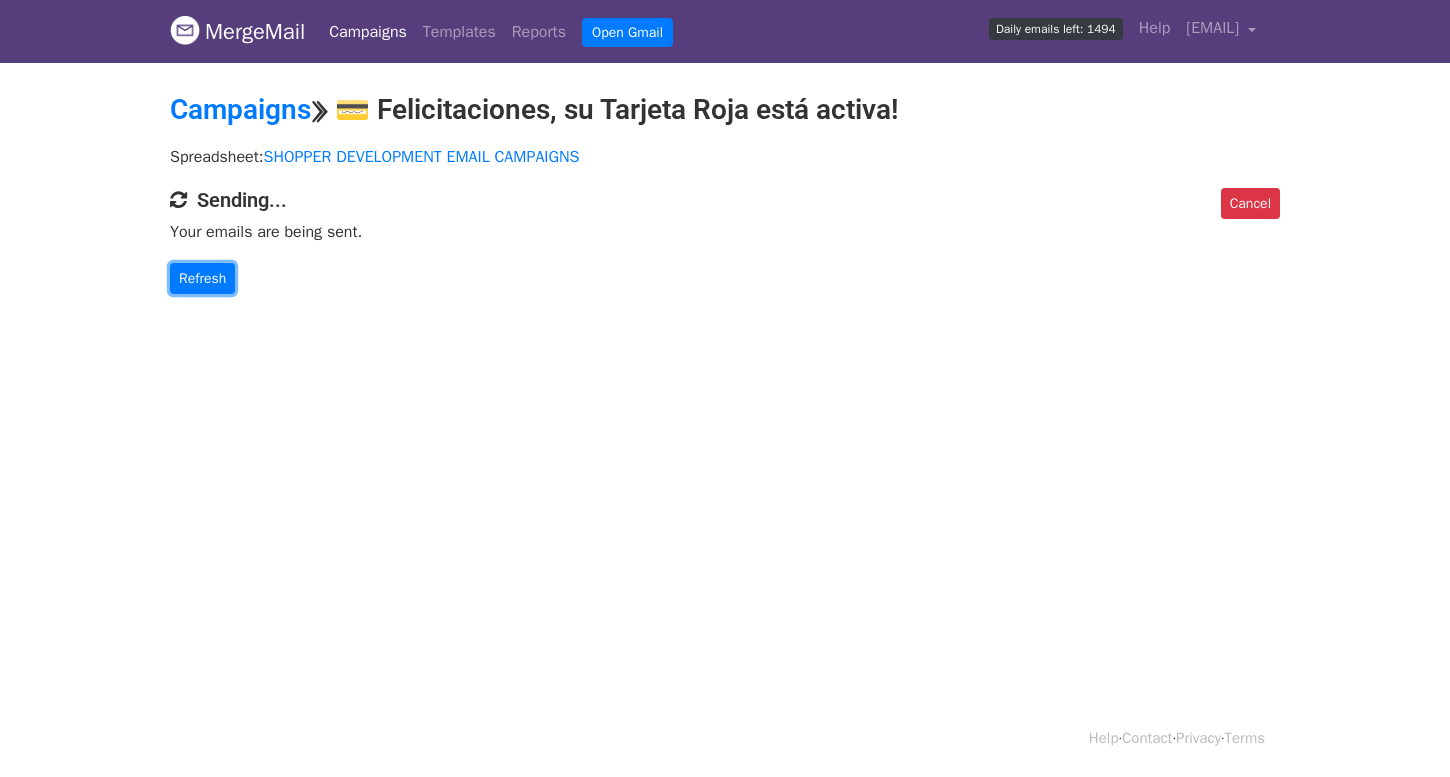 click on "Refresh" at bounding box center [202, 278] 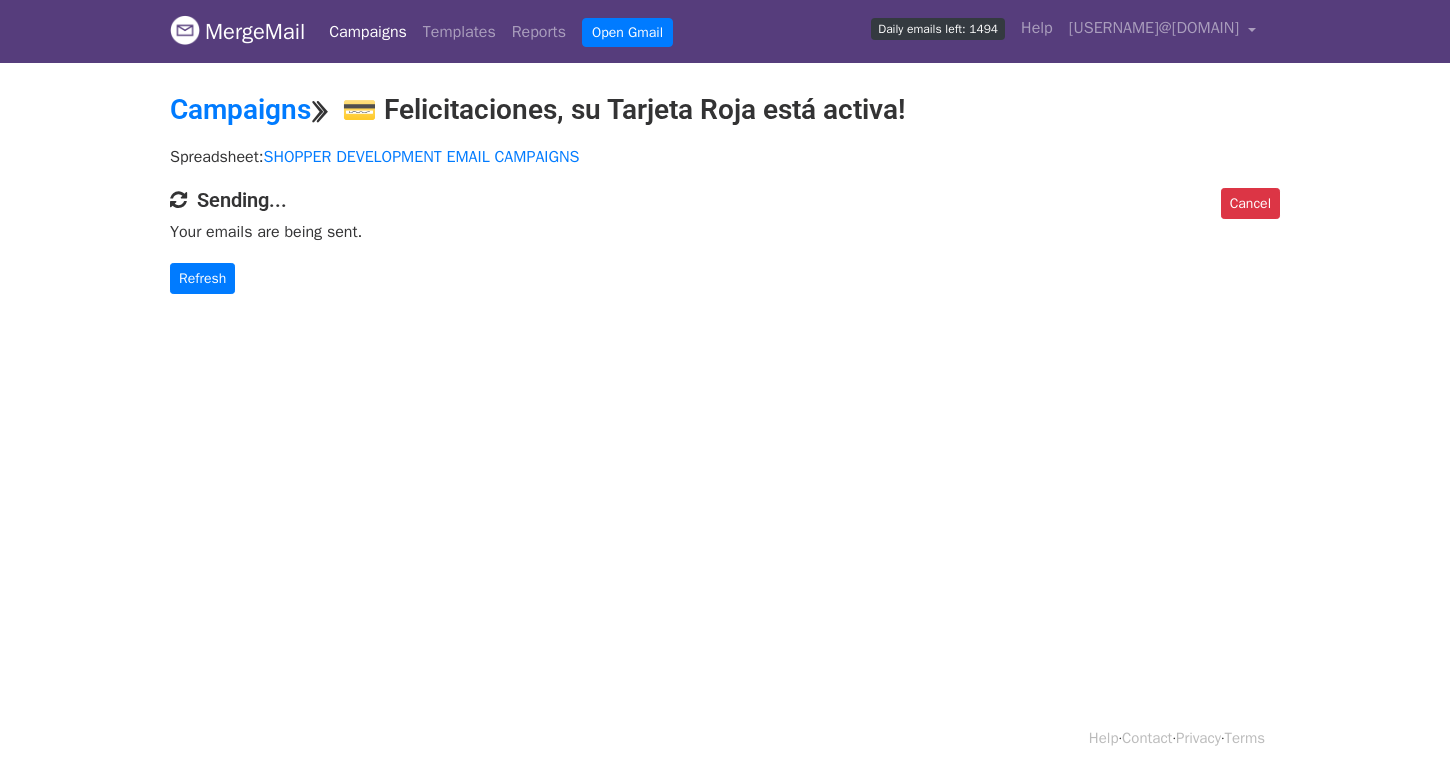 scroll, scrollTop: 0, scrollLeft: 0, axis: both 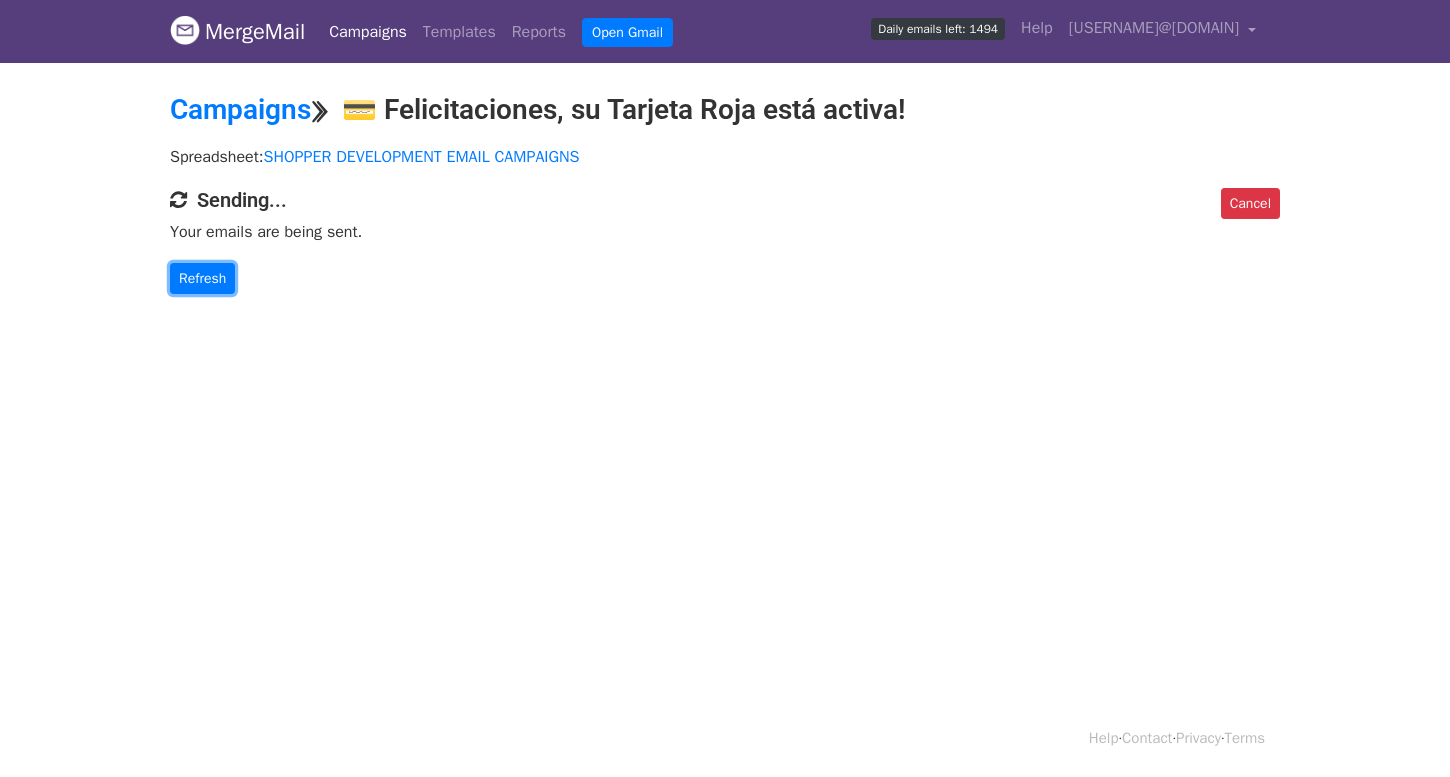 click on "Refresh" at bounding box center (202, 278) 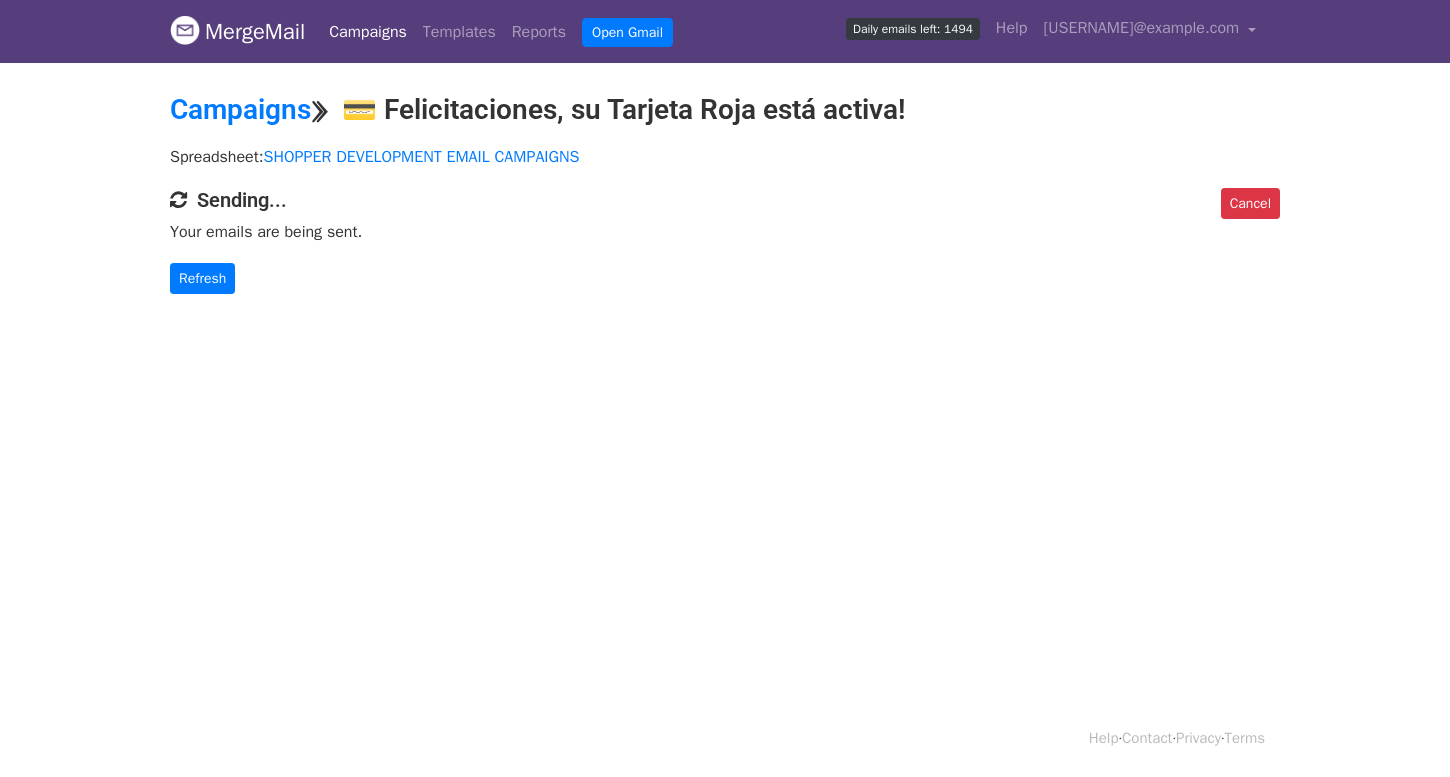 scroll, scrollTop: 0, scrollLeft: 0, axis: both 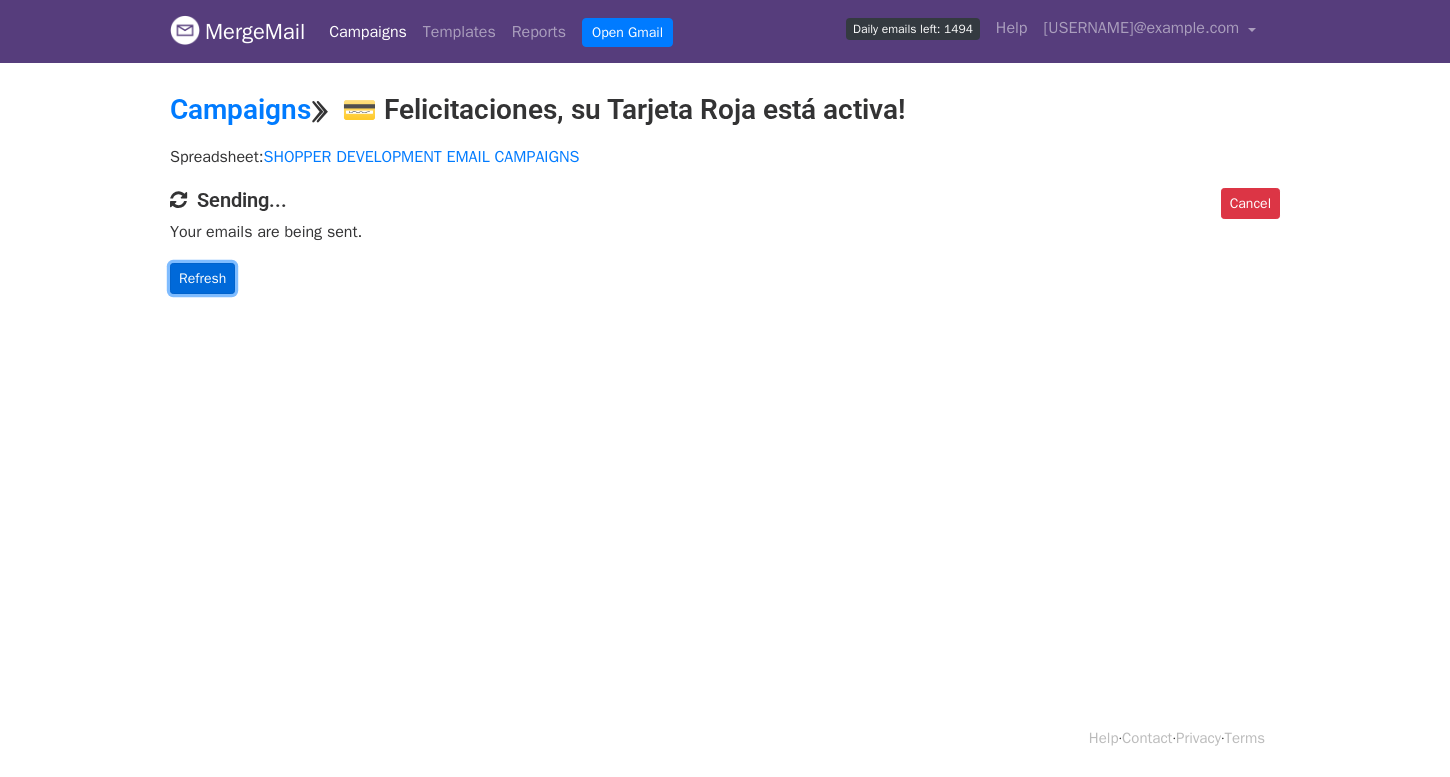 click on "Refresh" at bounding box center (202, 278) 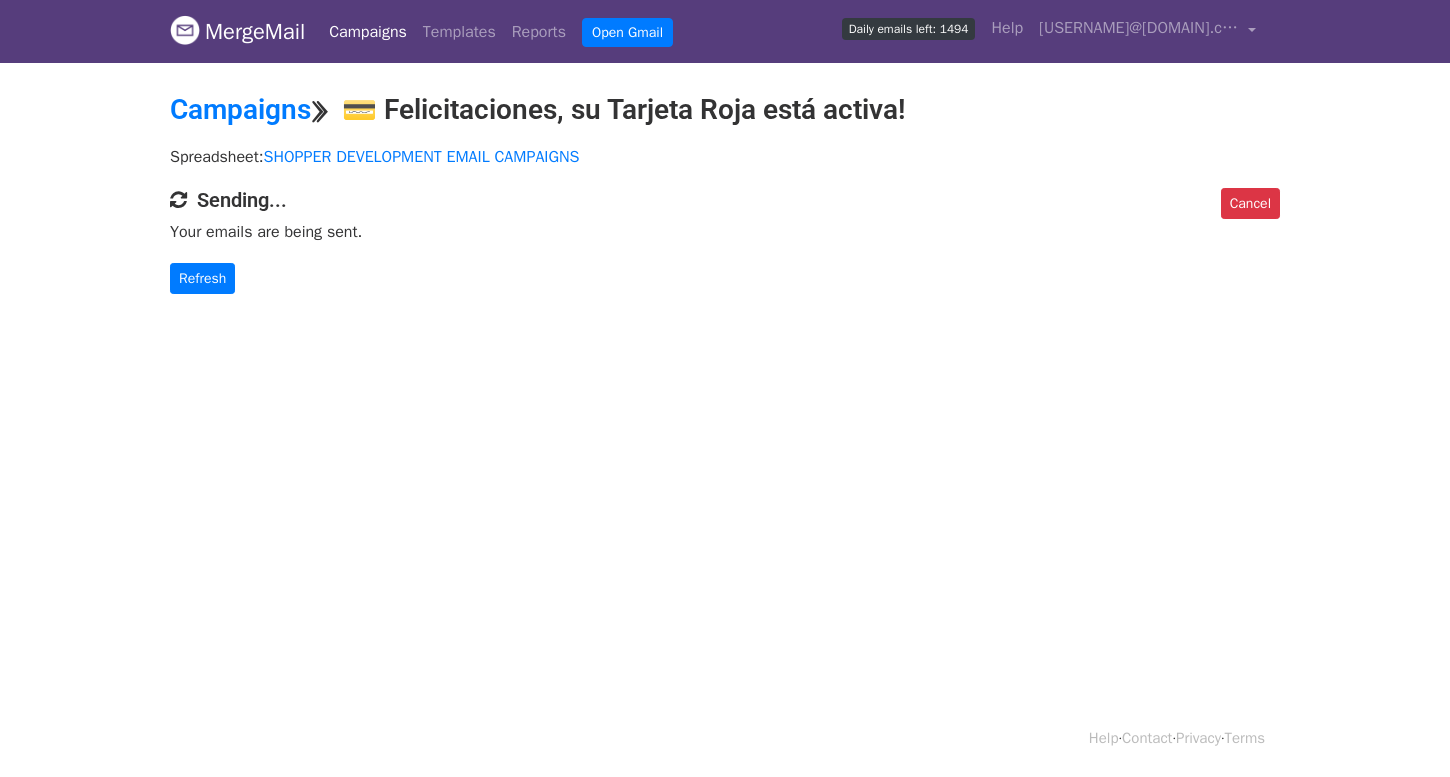 scroll, scrollTop: 0, scrollLeft: 0, axis: both 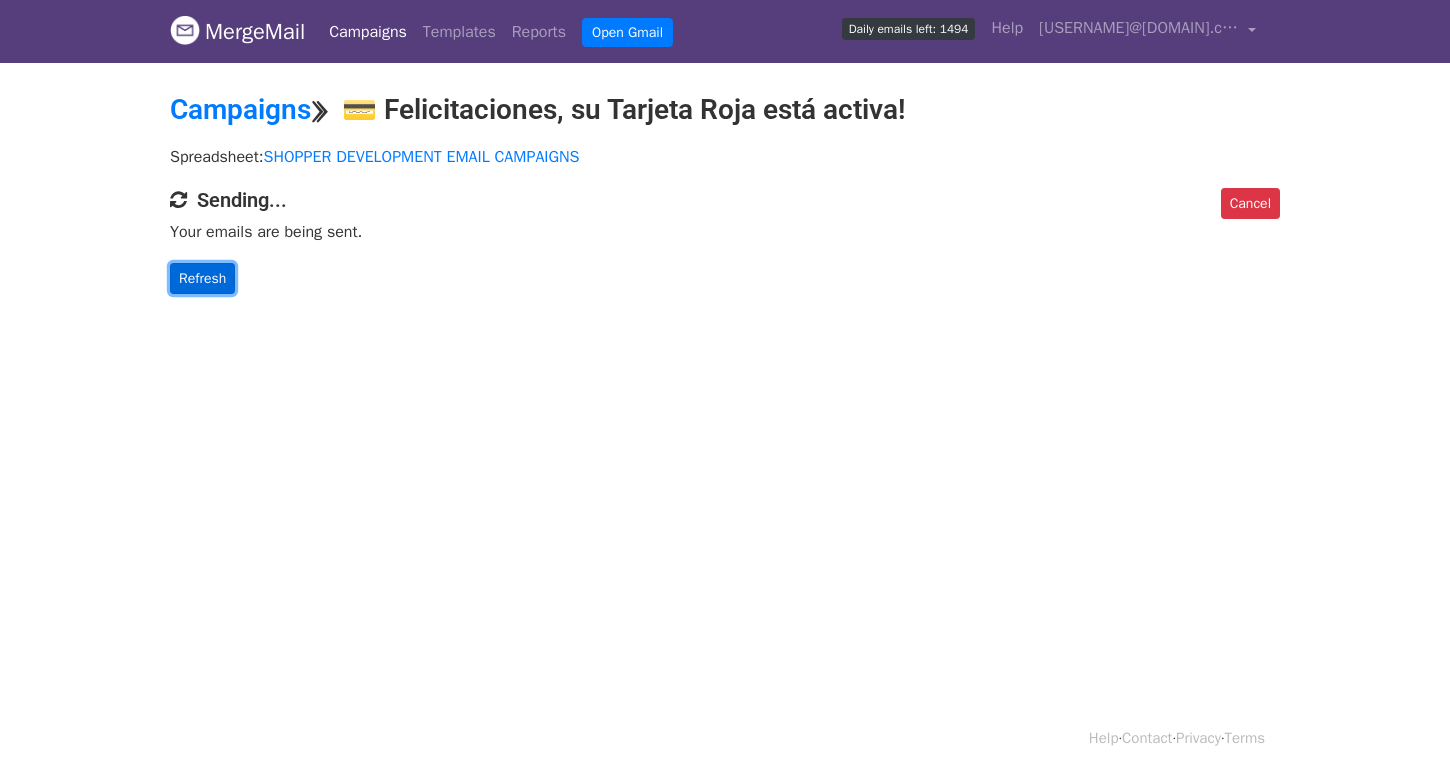 click on "Refresh" at bounding box center [202, 278] 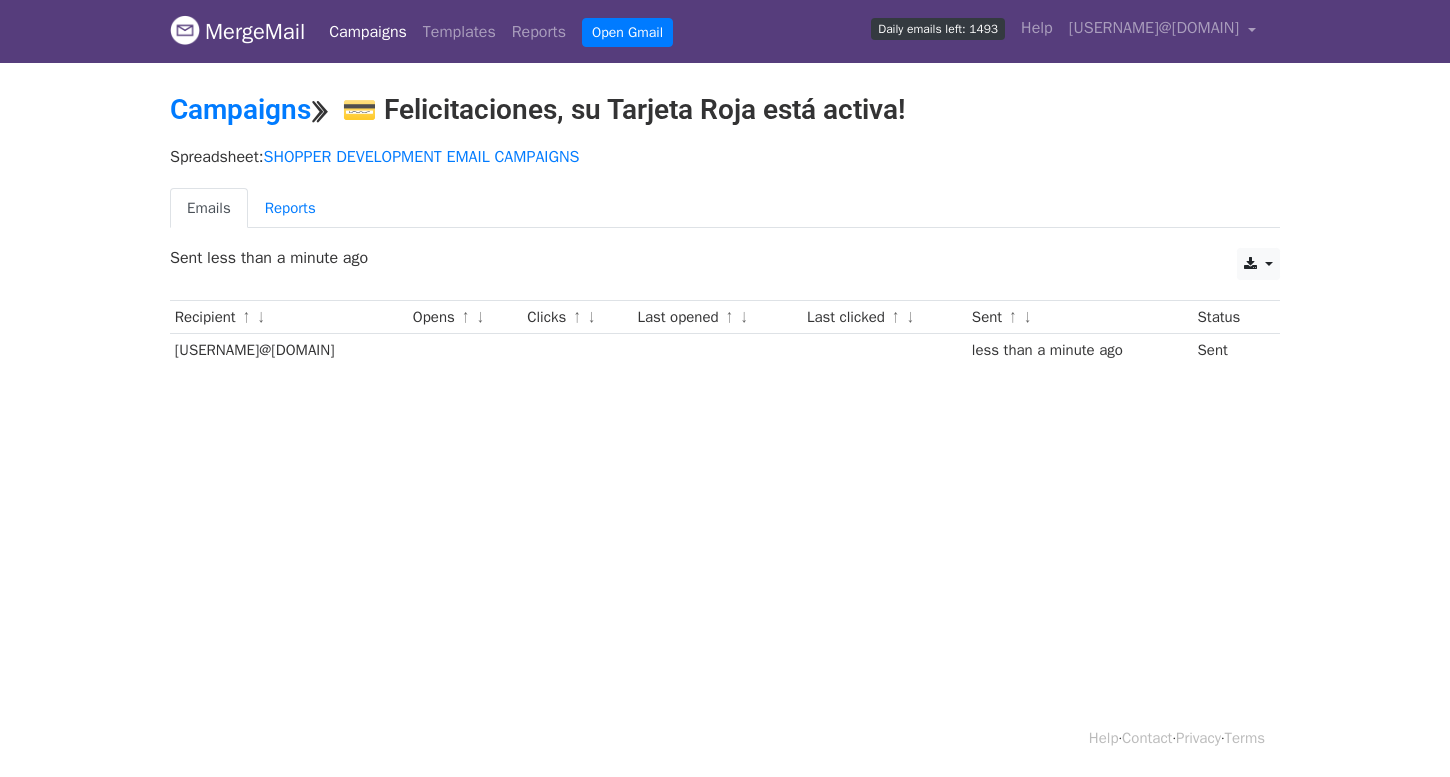 scroll, scrollTop: 0, scrollLeft: 0, axis: both 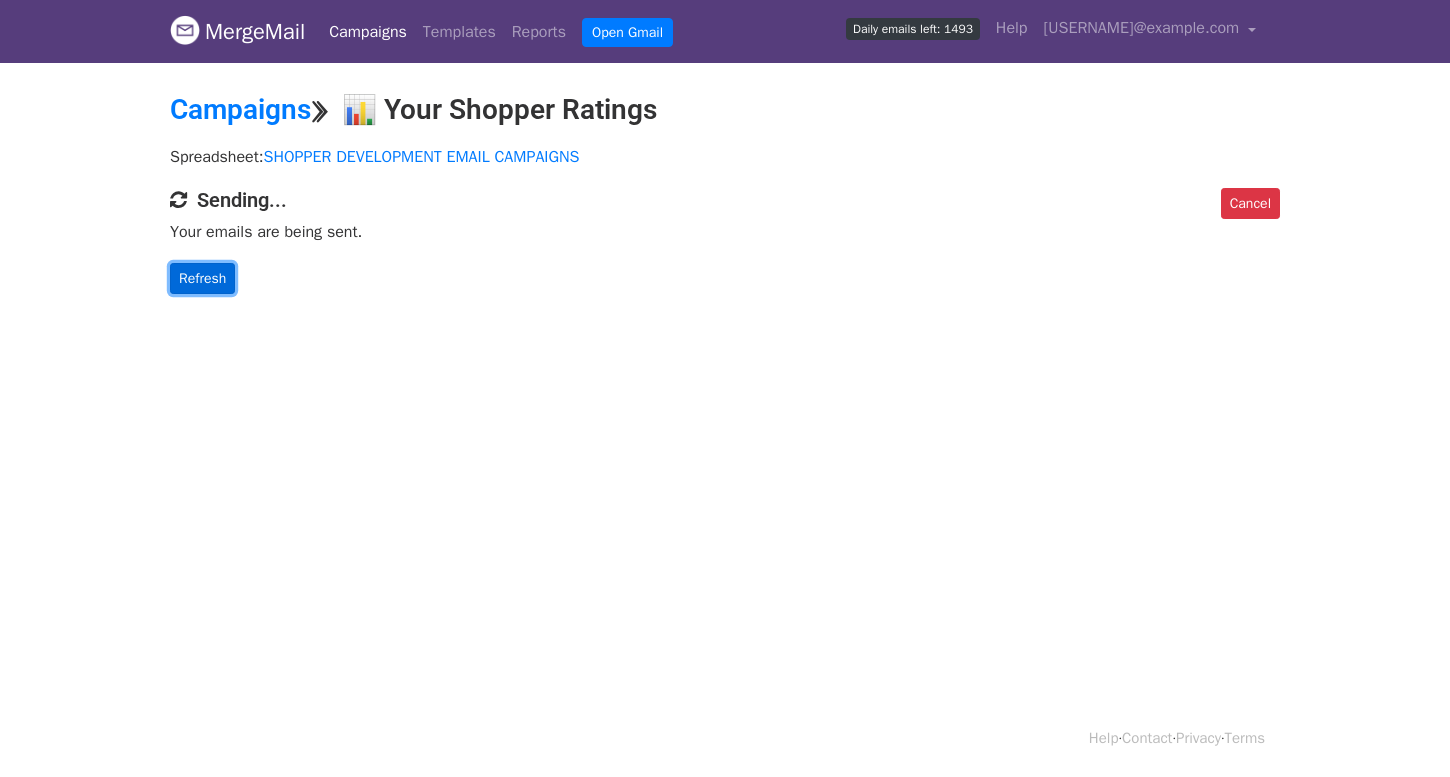 click on "Refresh" at bounding box center (202, 278) 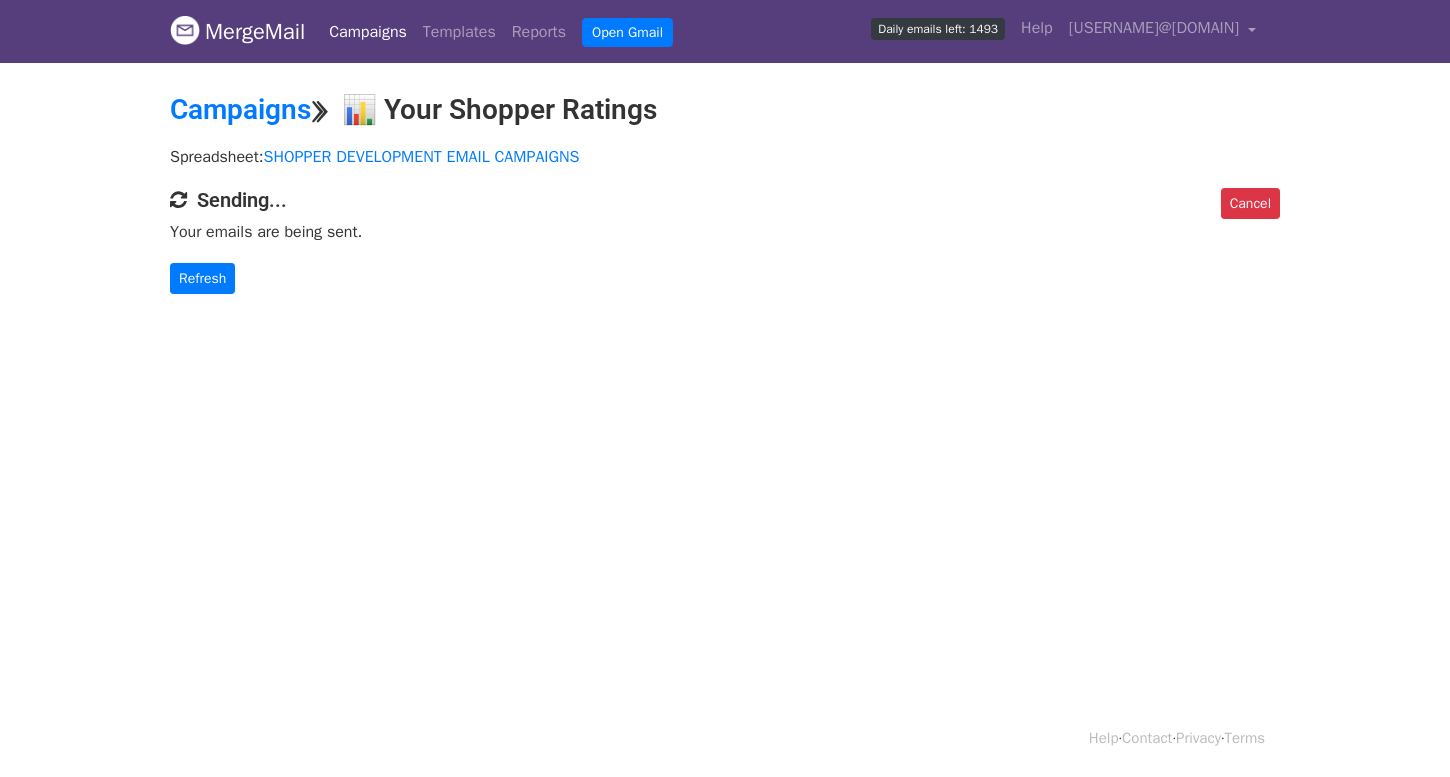 scroll, scrollTop: 0, scrollLeft: 0, axis: both 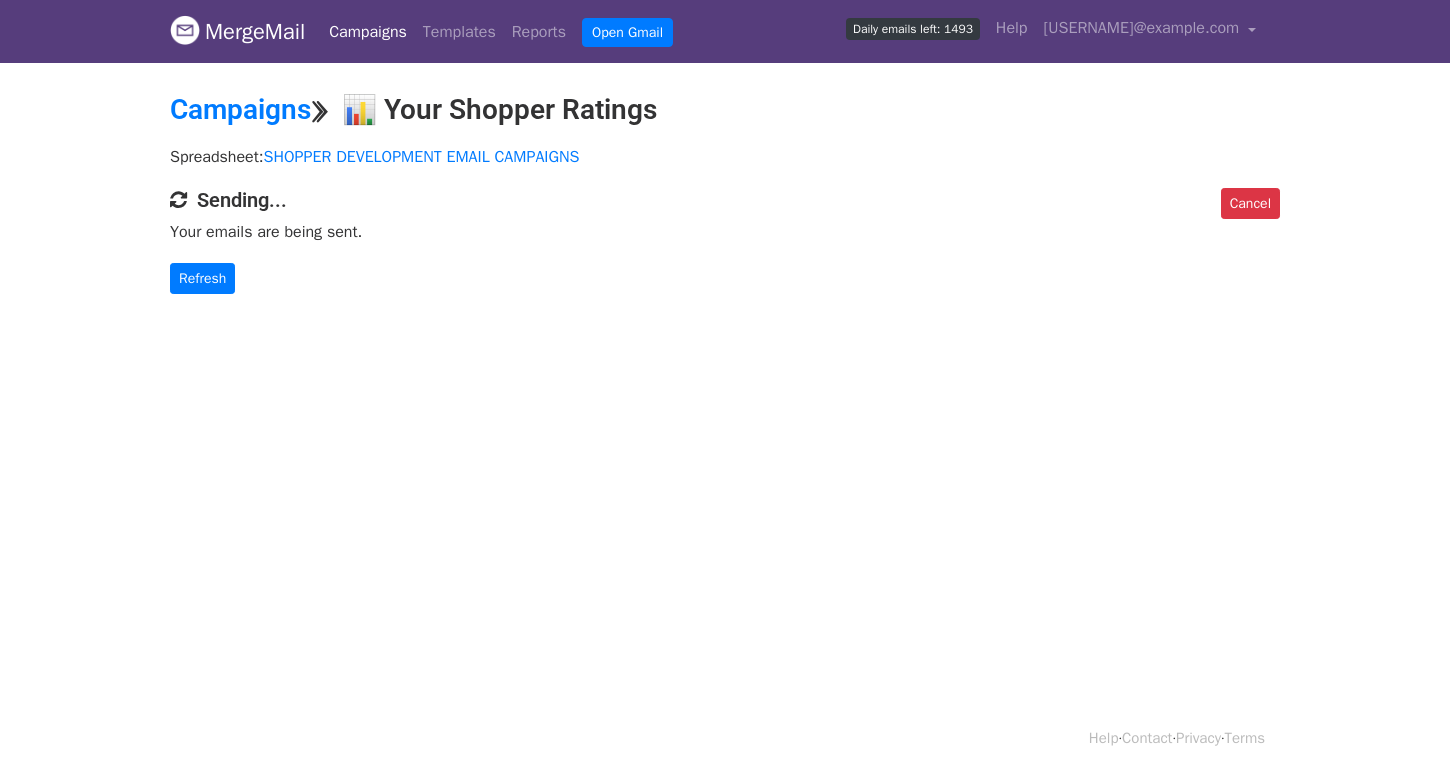 click on "Refresh" at bounding box center [202, 278] 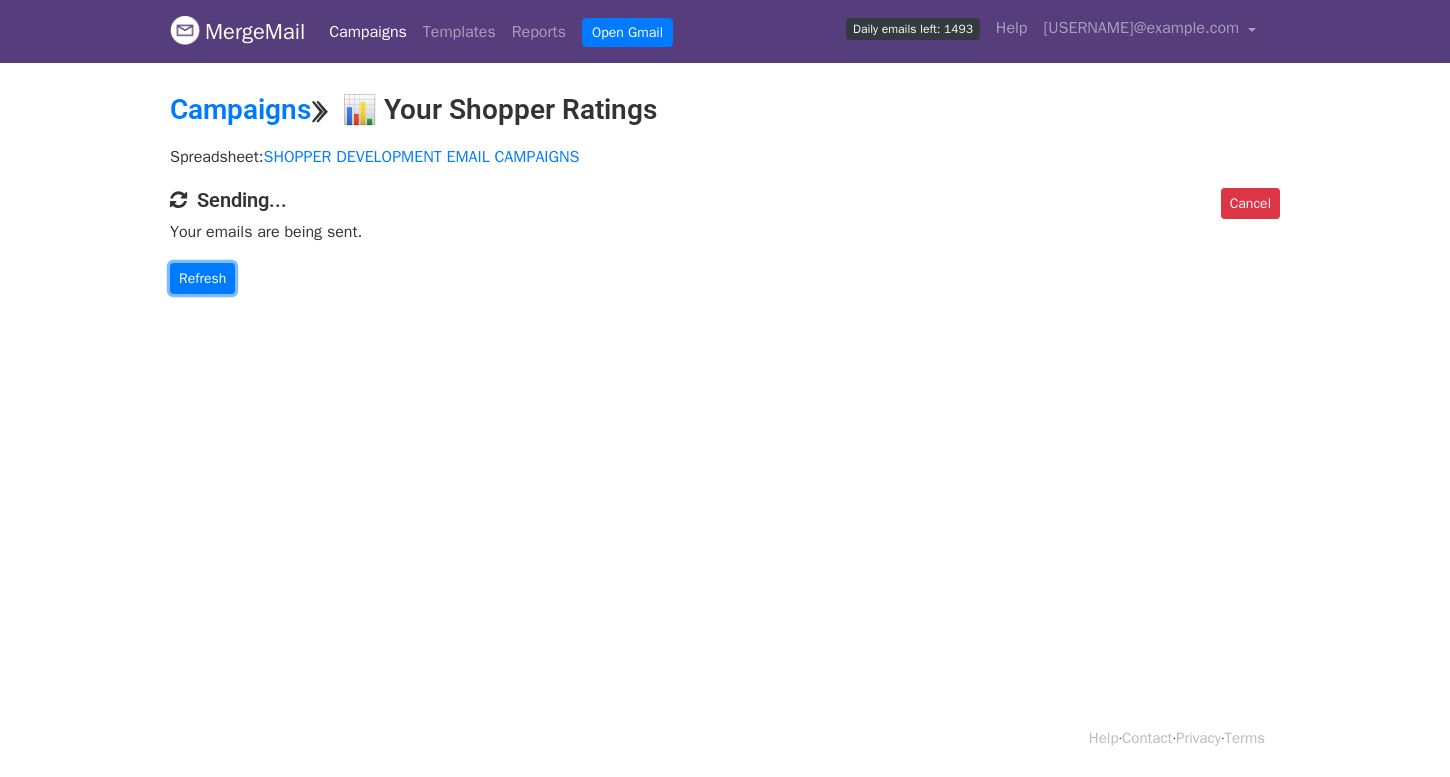 click on "Refresh" at bounding box center (202, 278) 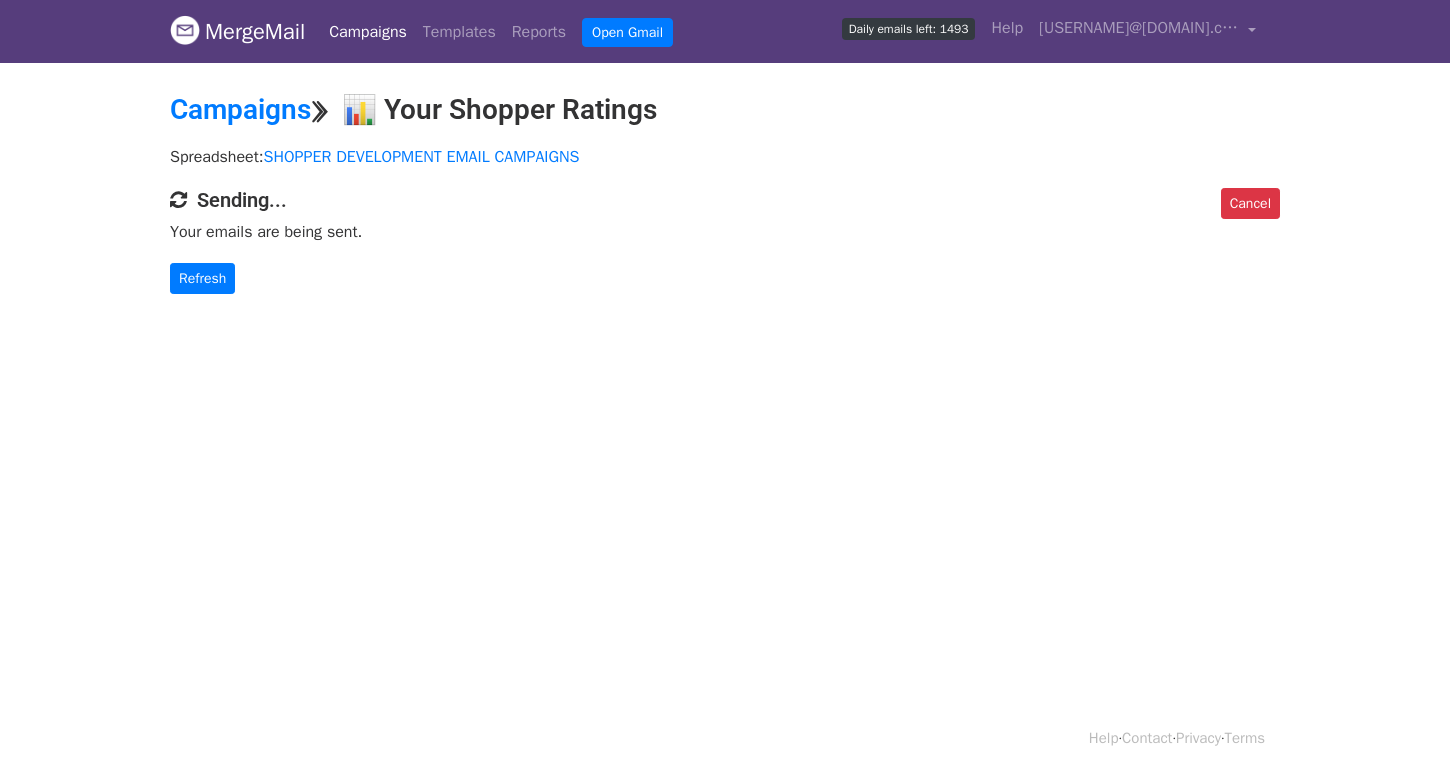 scroll, scrollTop: 0, scrollLeft: 0, axis: both 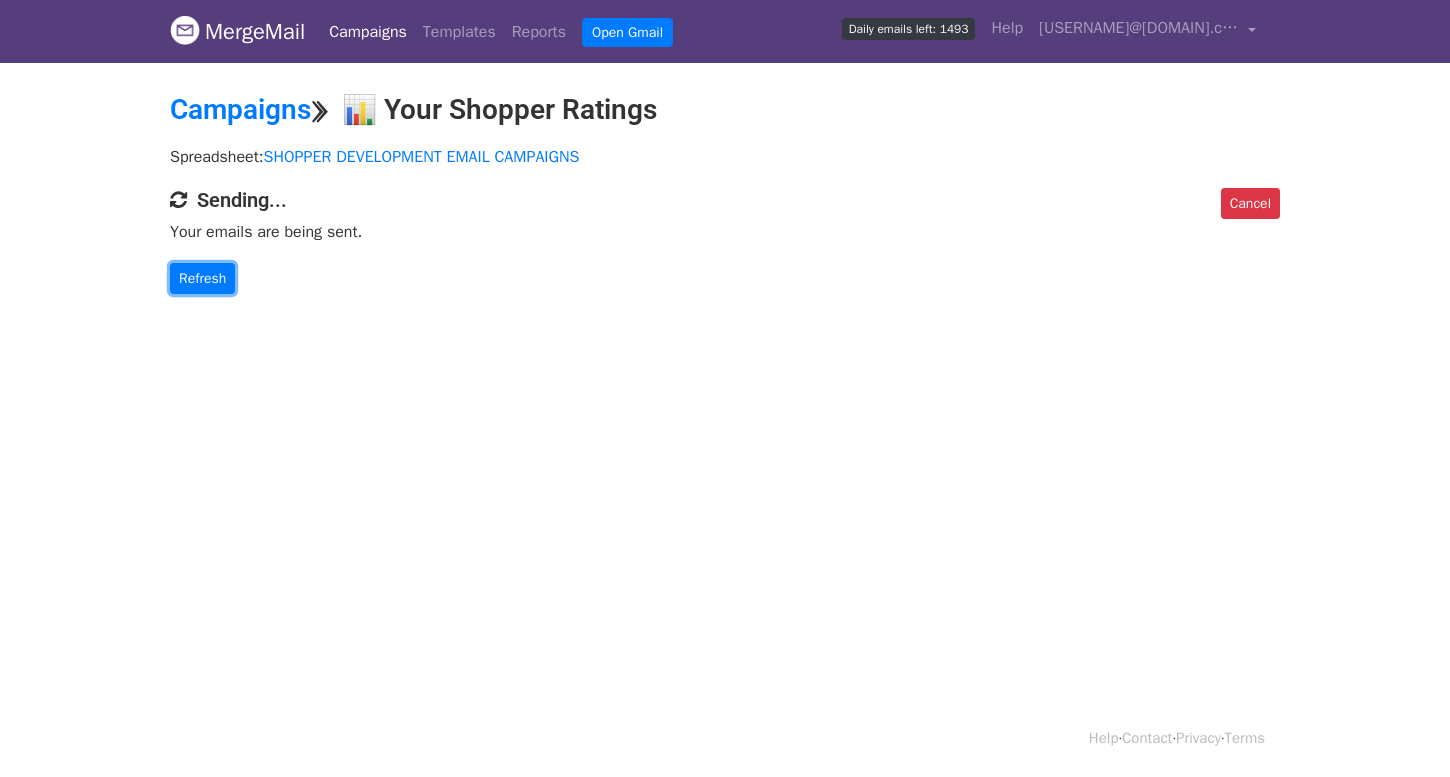 click on "Refresh" at bounding box center [202, 278] 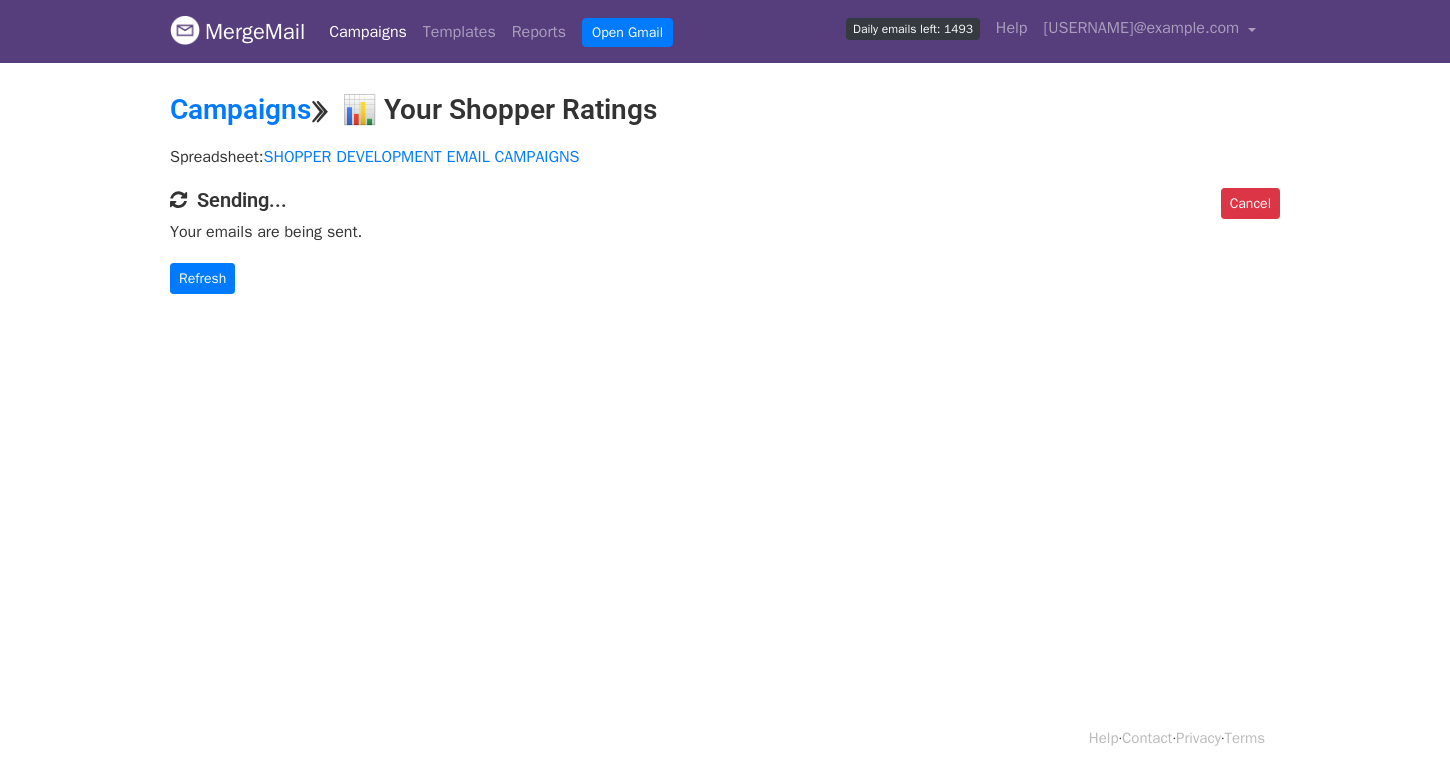 scroll, scrollTop: 0, scrollLeft: 0, axis: both 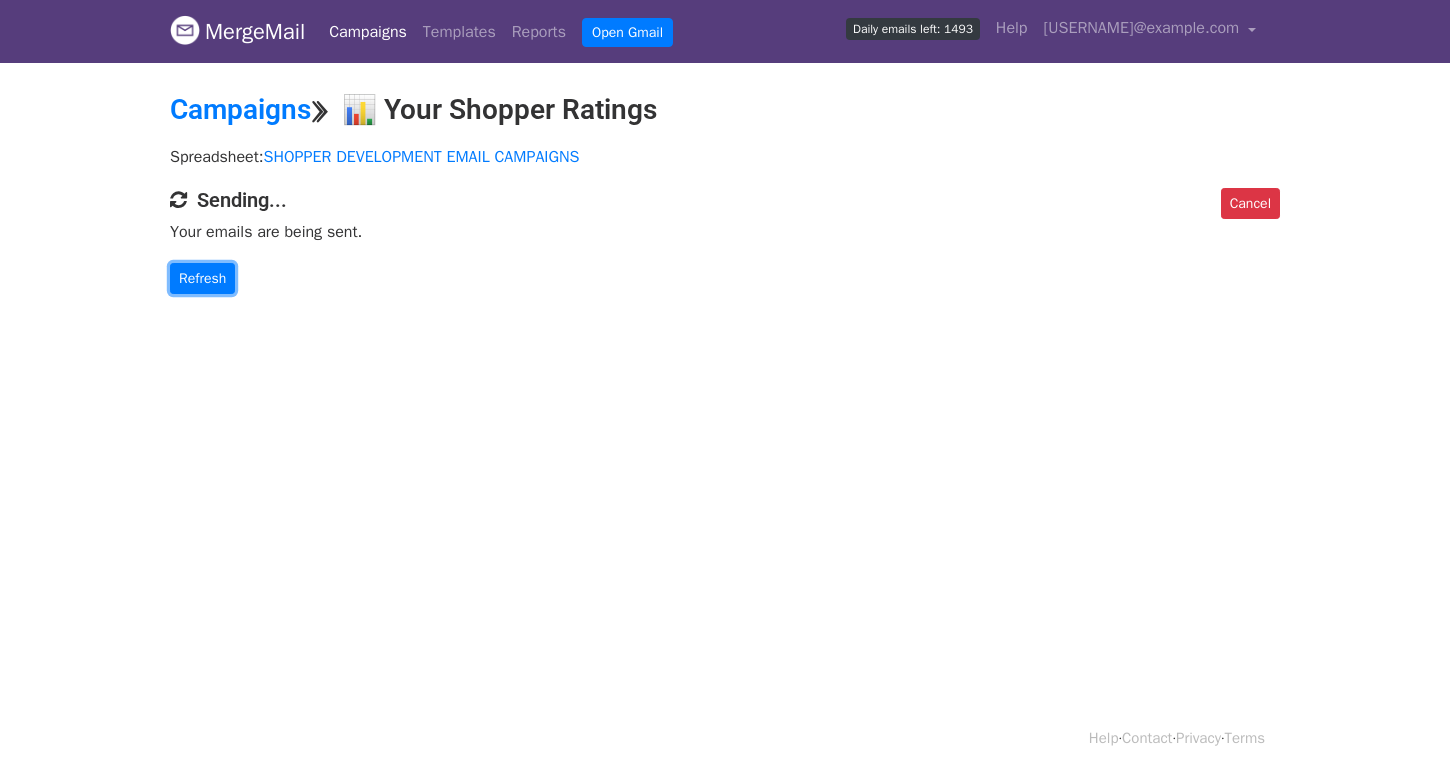 click on "Refresh" at bounding box center [202, 278] 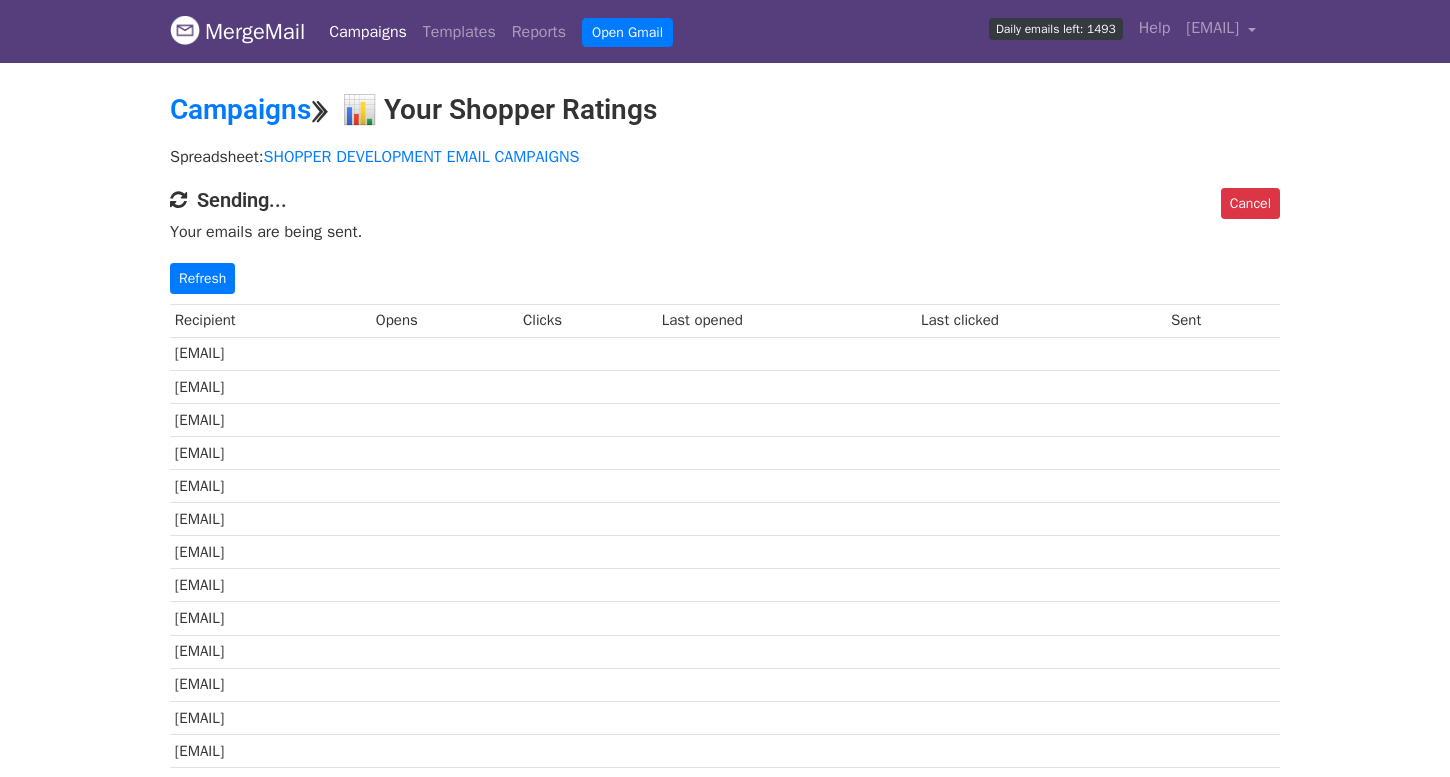 scroll, scrollTop: 0, scrollLeft: 0, axis: both 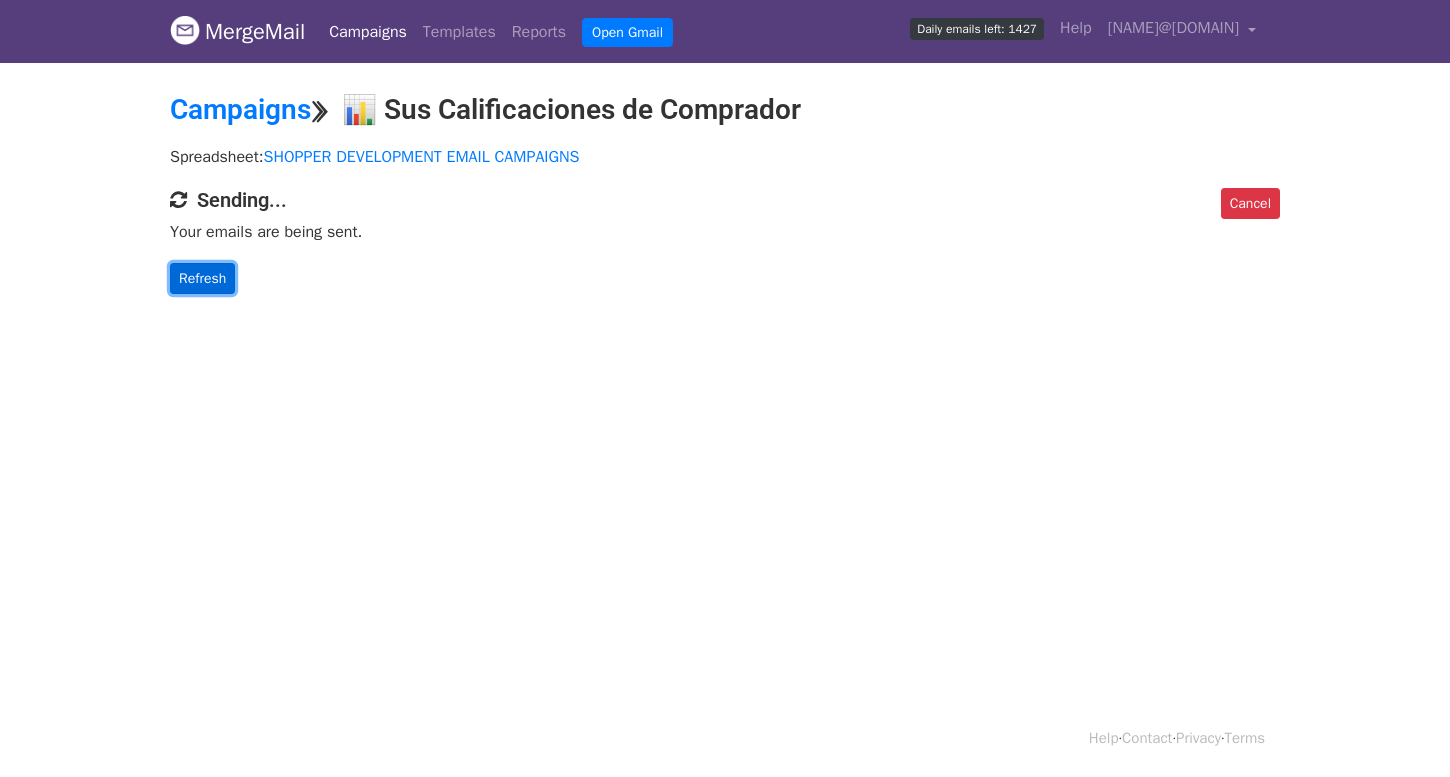 click on "Refresh" at bounding box center (202, 278) 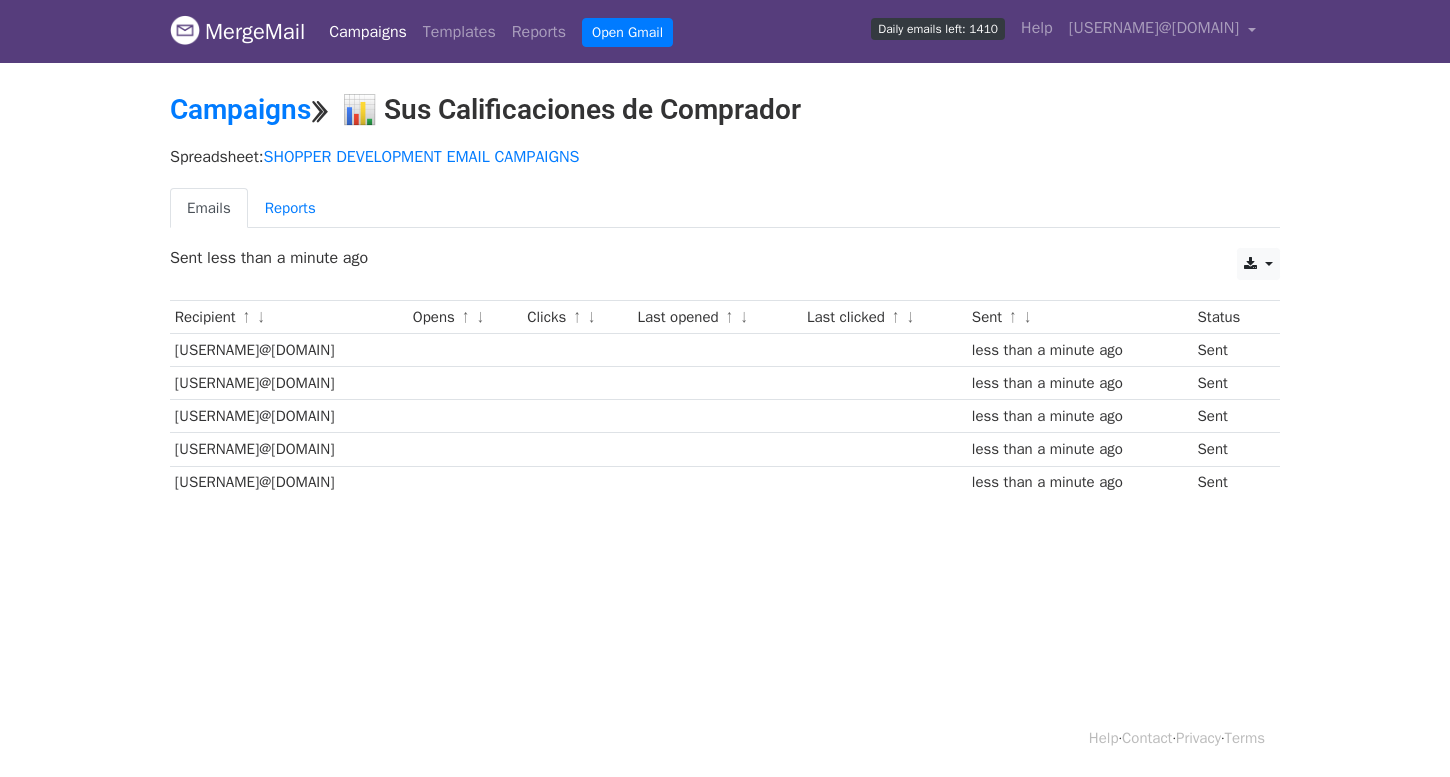 scroll, scrollTop: 0, scrollLeft: 0, axis: both 